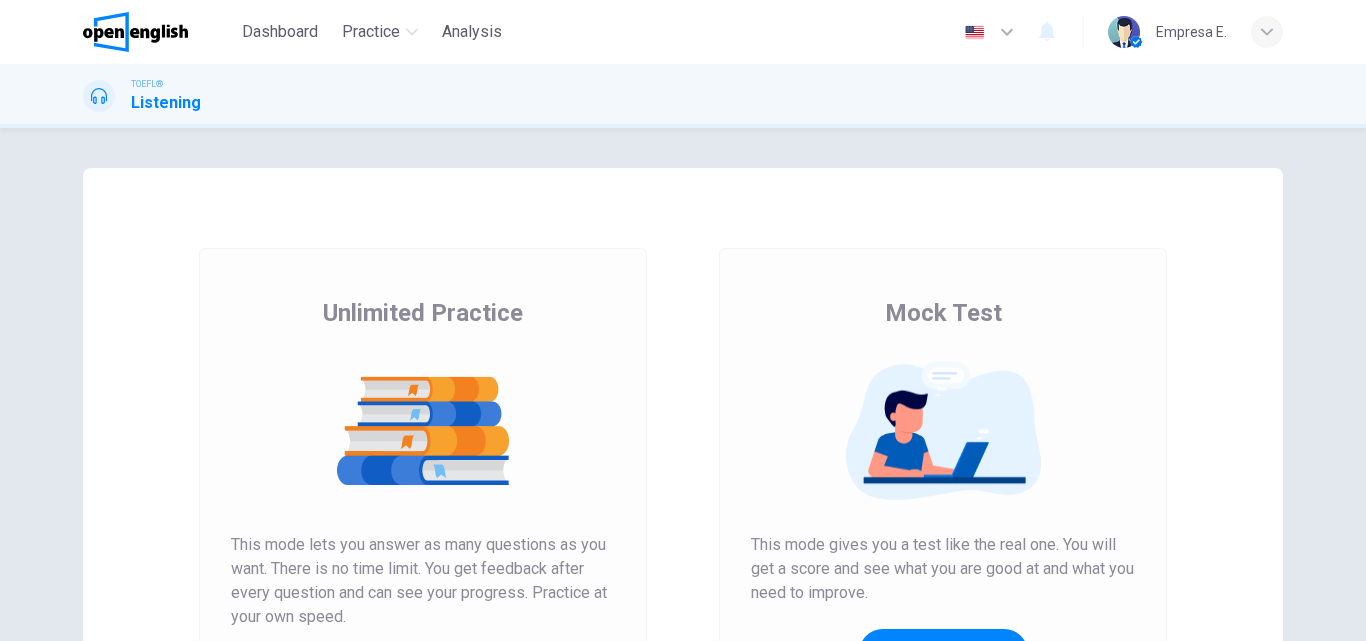 scroll, scrollTop: 0, scrollLeft: 0, axis: both 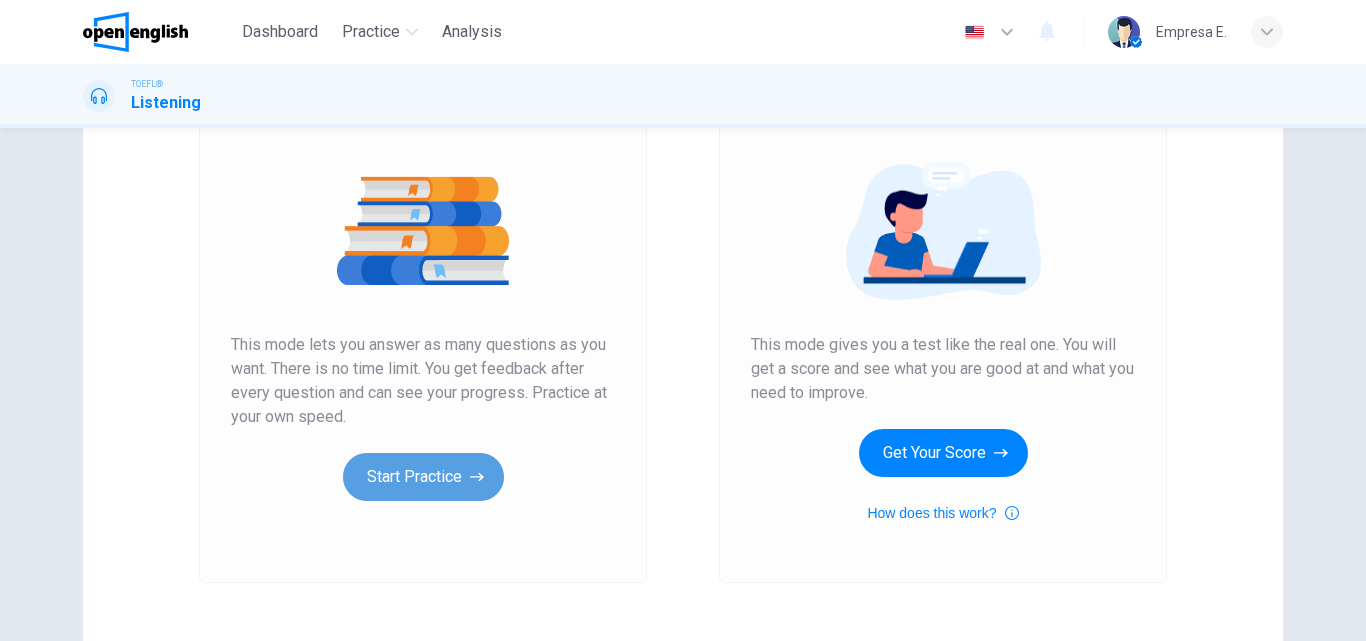 click on "Start Practice" at bounding box center (423, 477) 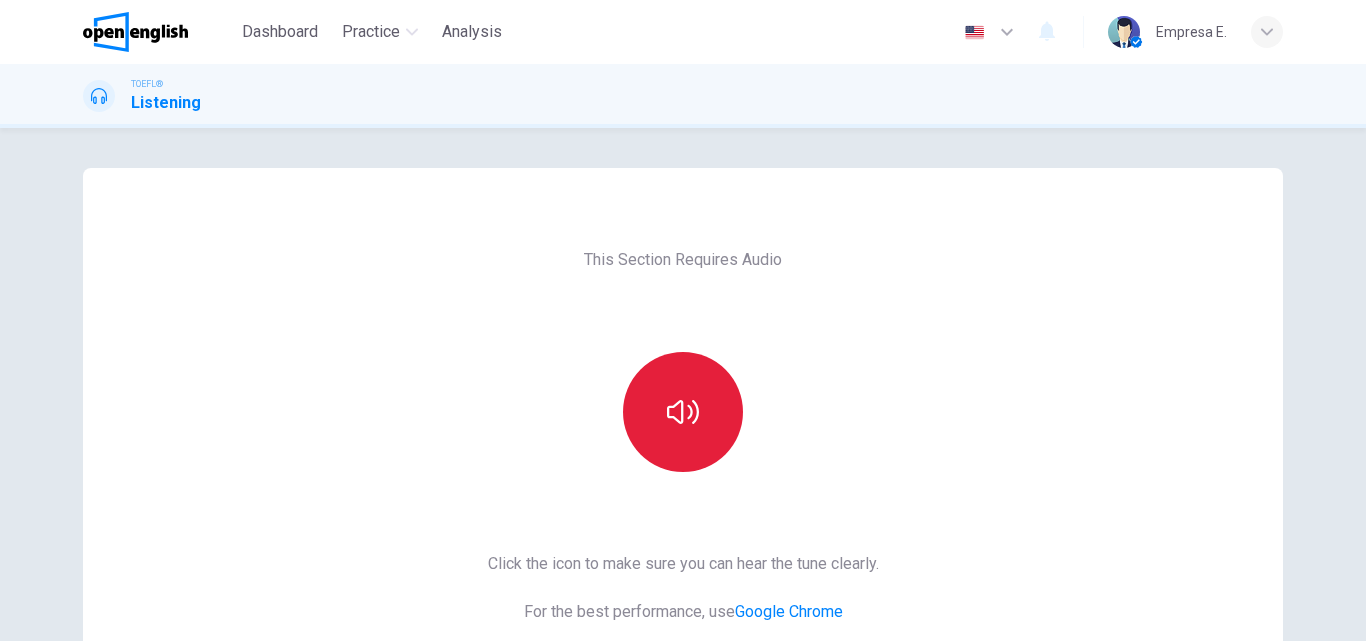 click at bounding box center (683, 412) 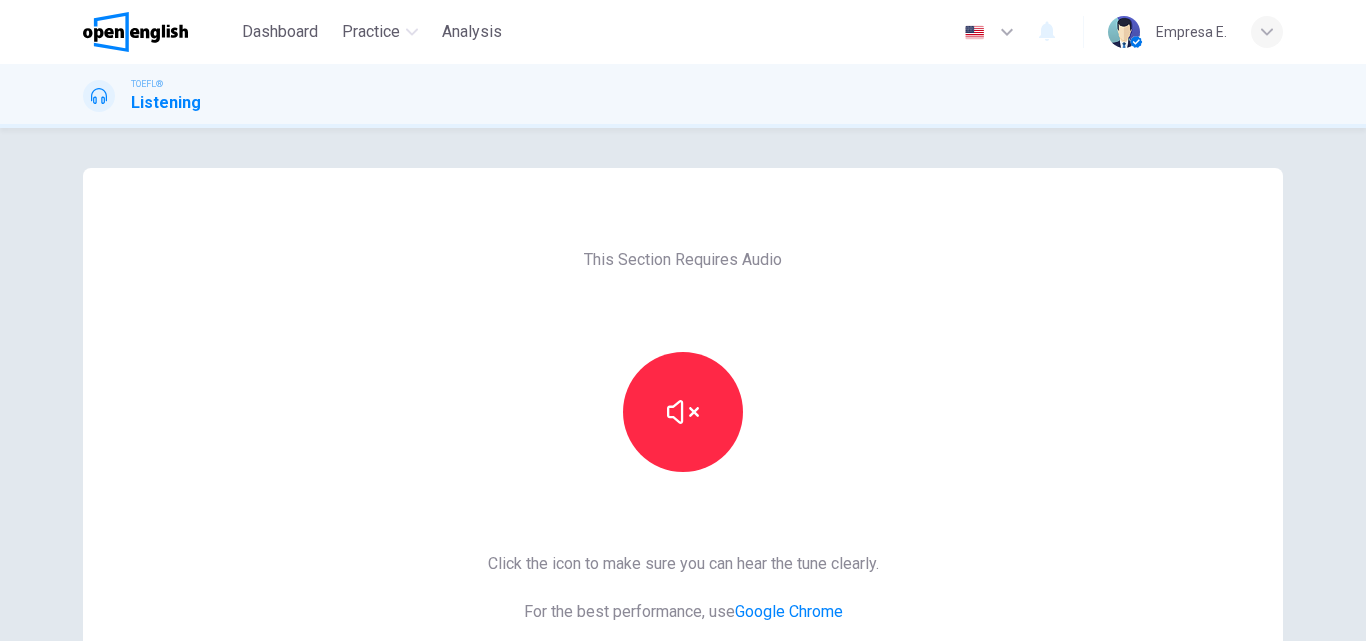scroll, scrollTop: 300, scrollLeft: 0, axis: vertical 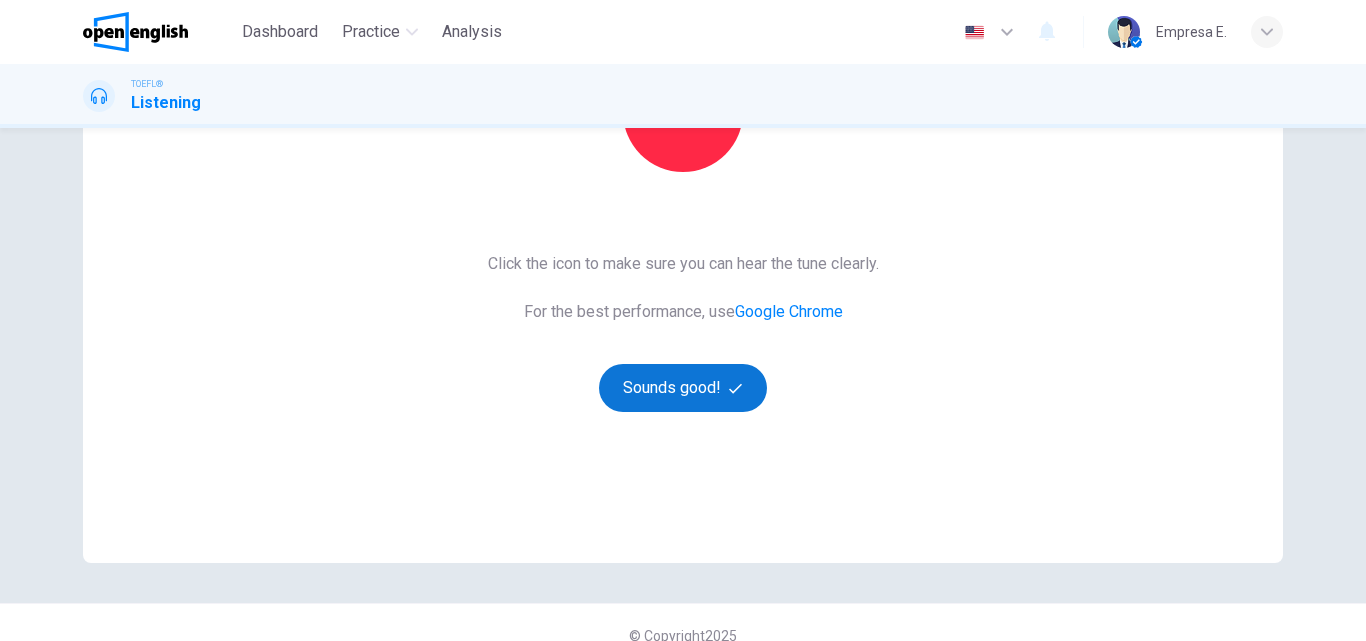 click on "Sounds good!" at bounding box center [683, 388] 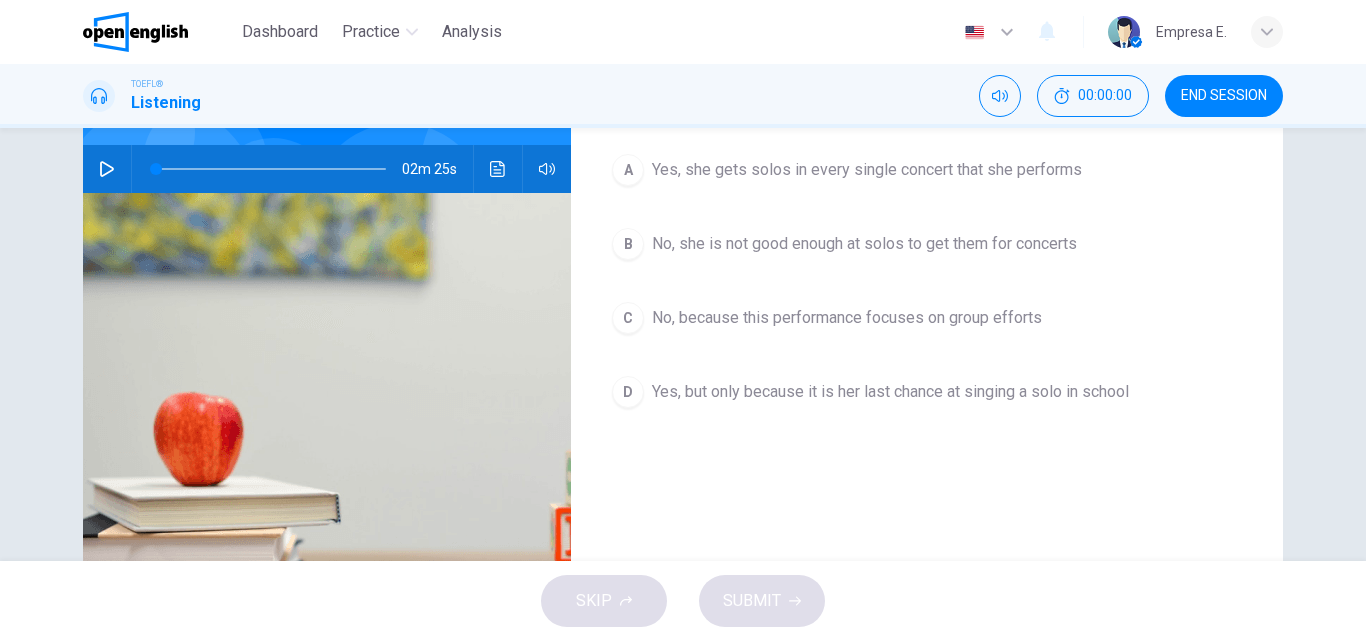 scroll, scrollTop: 100, scrollLeft: 0, axis: vertical 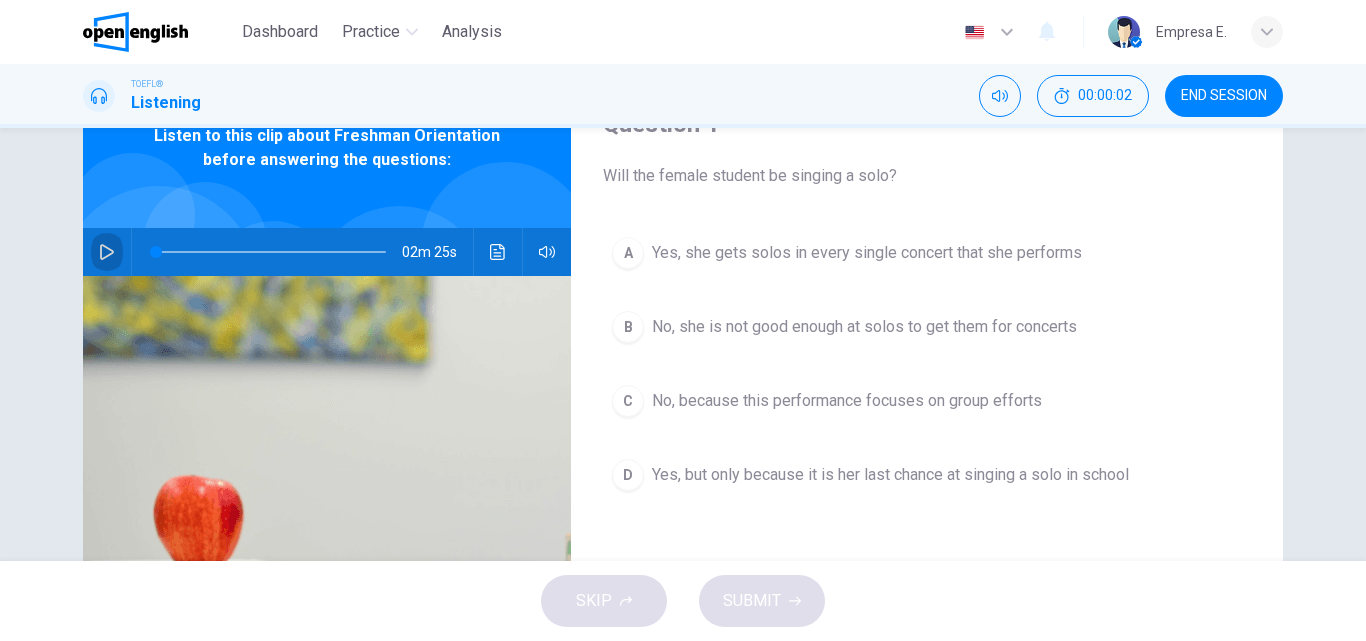click 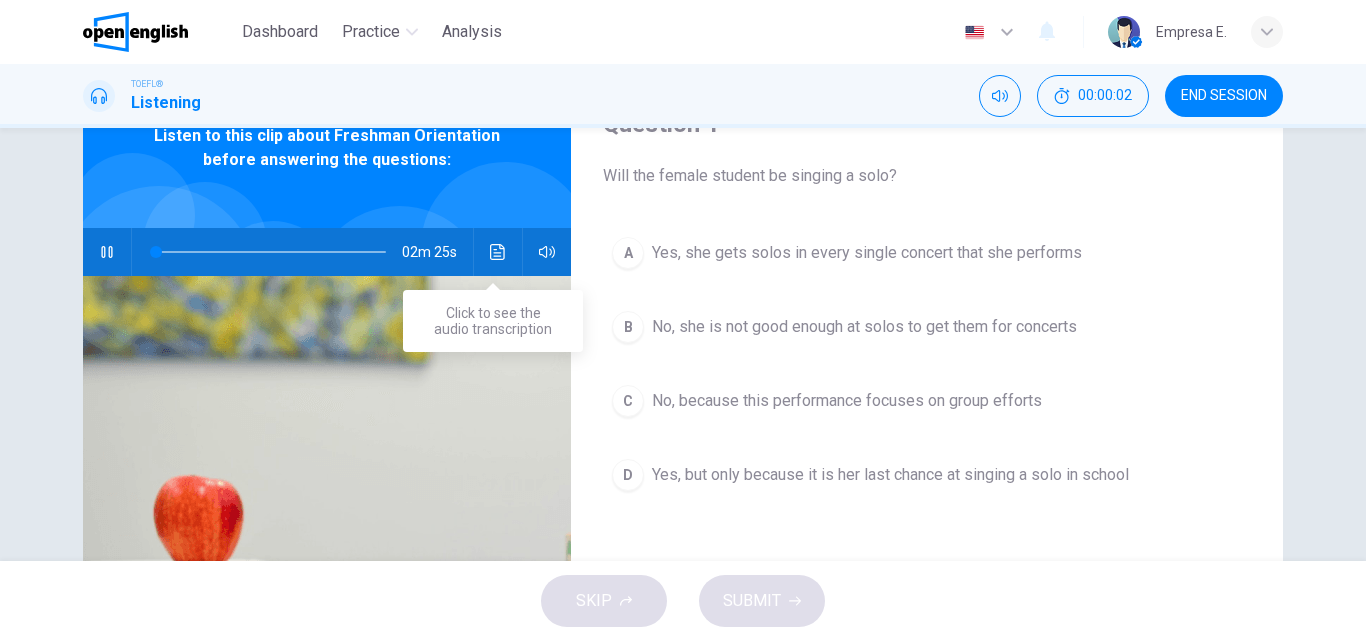 click 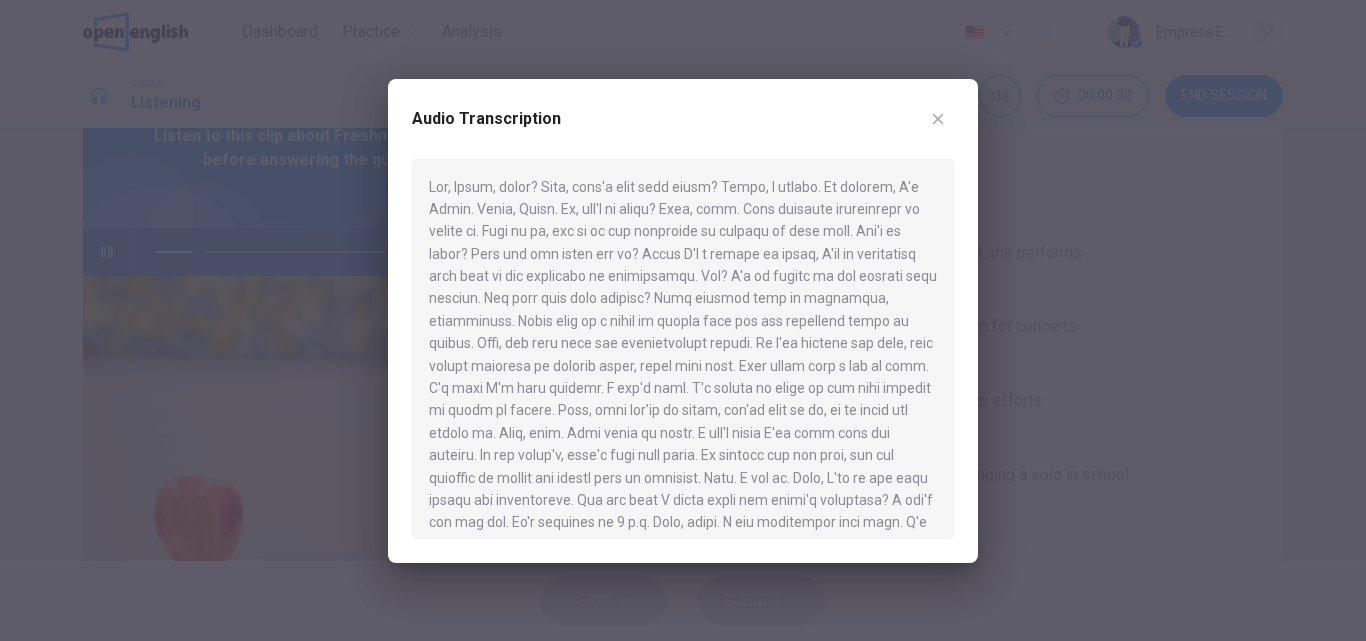 type on "**" 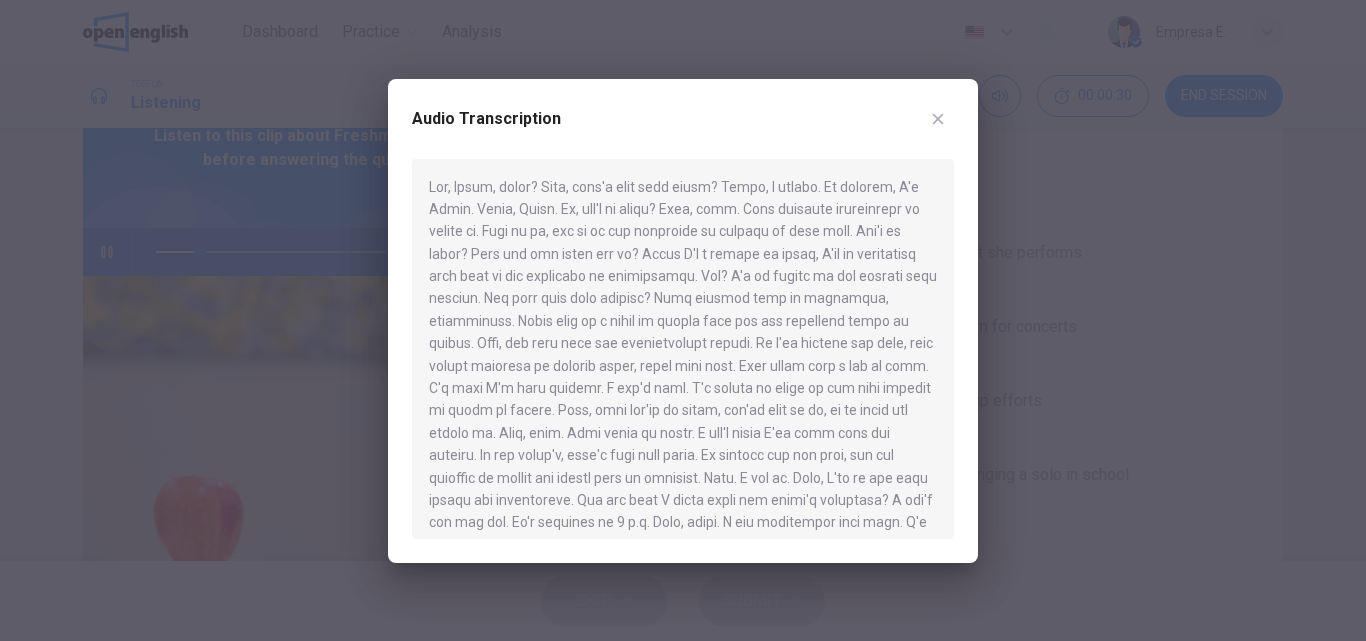 type 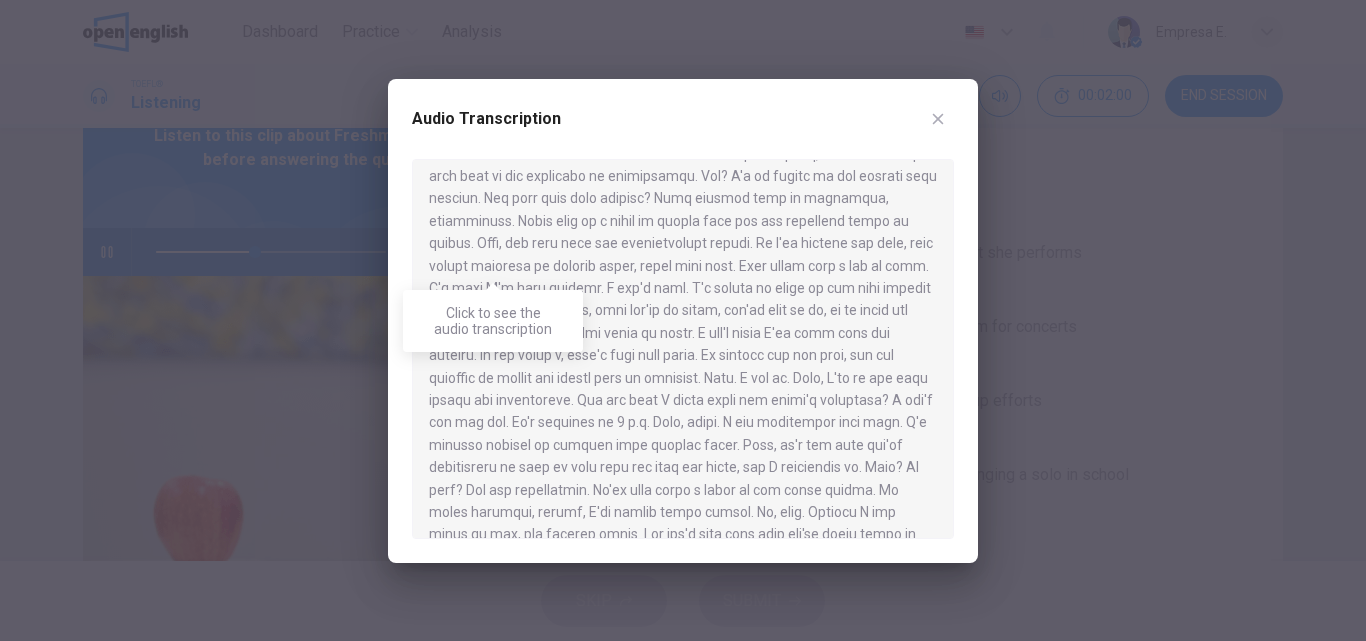 scroll, scrollTop: 200, scrollLeft: 0, axis: vertical 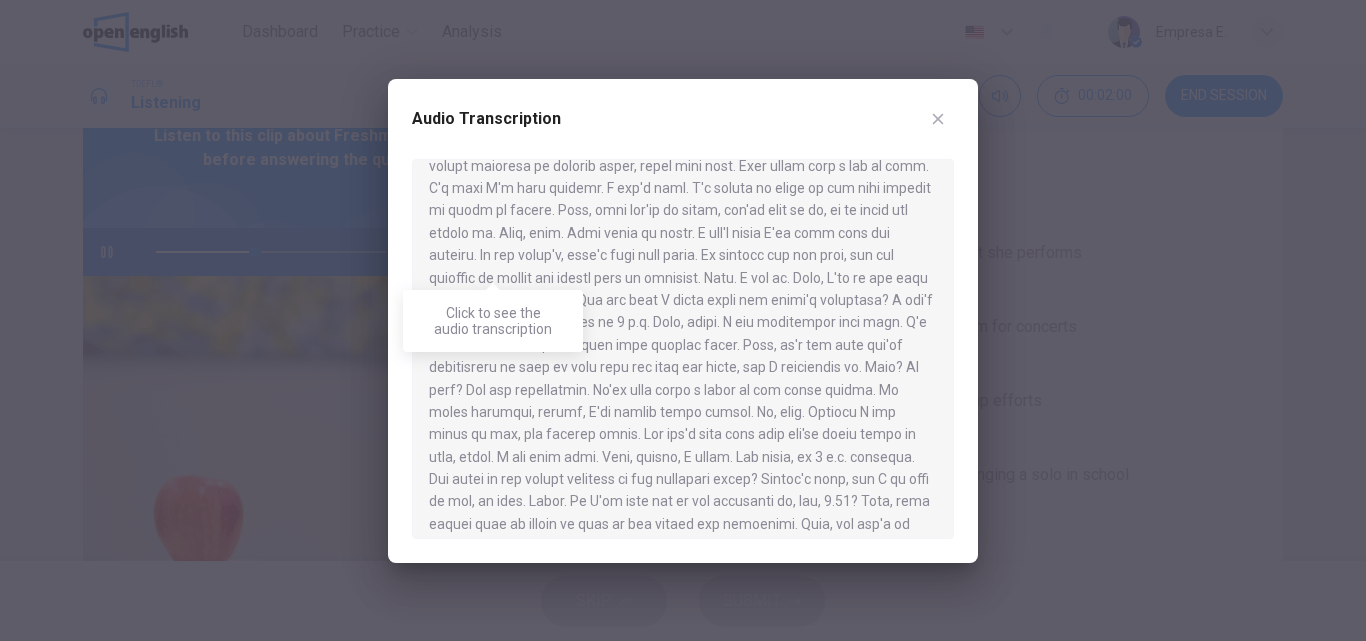 click at bounding box center [683, 349] 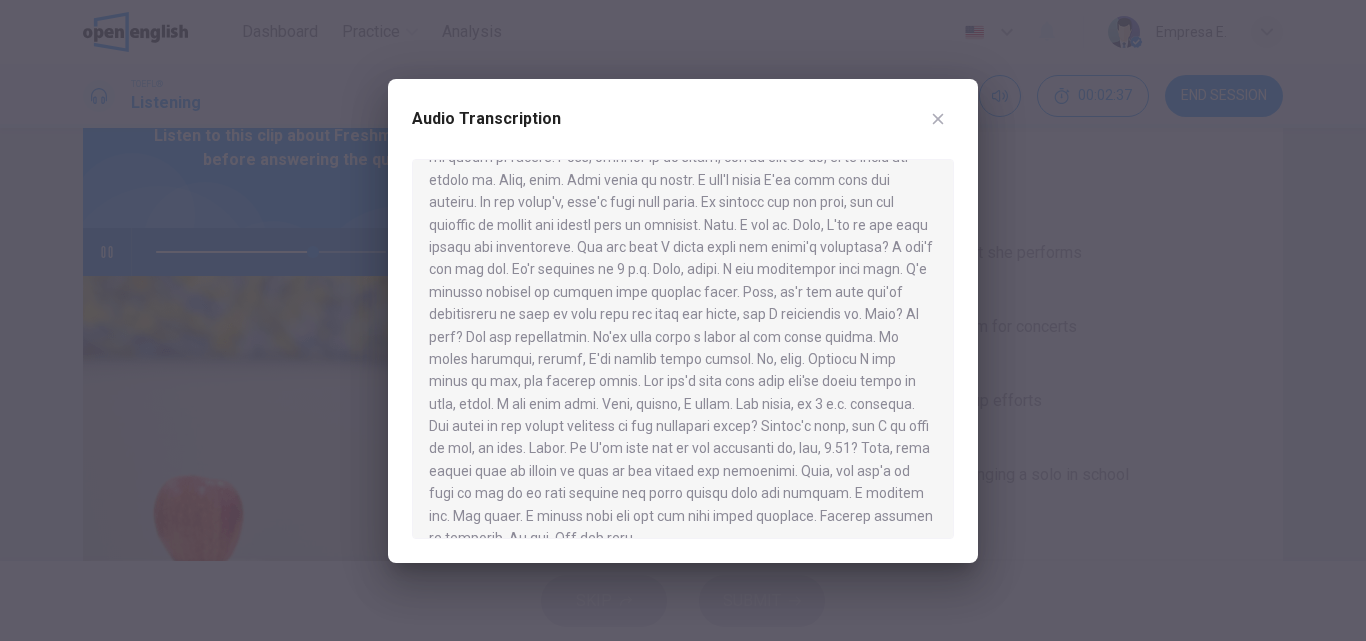 scroll, scrollTop: 280, scrollLeft: 0, axis: vertical 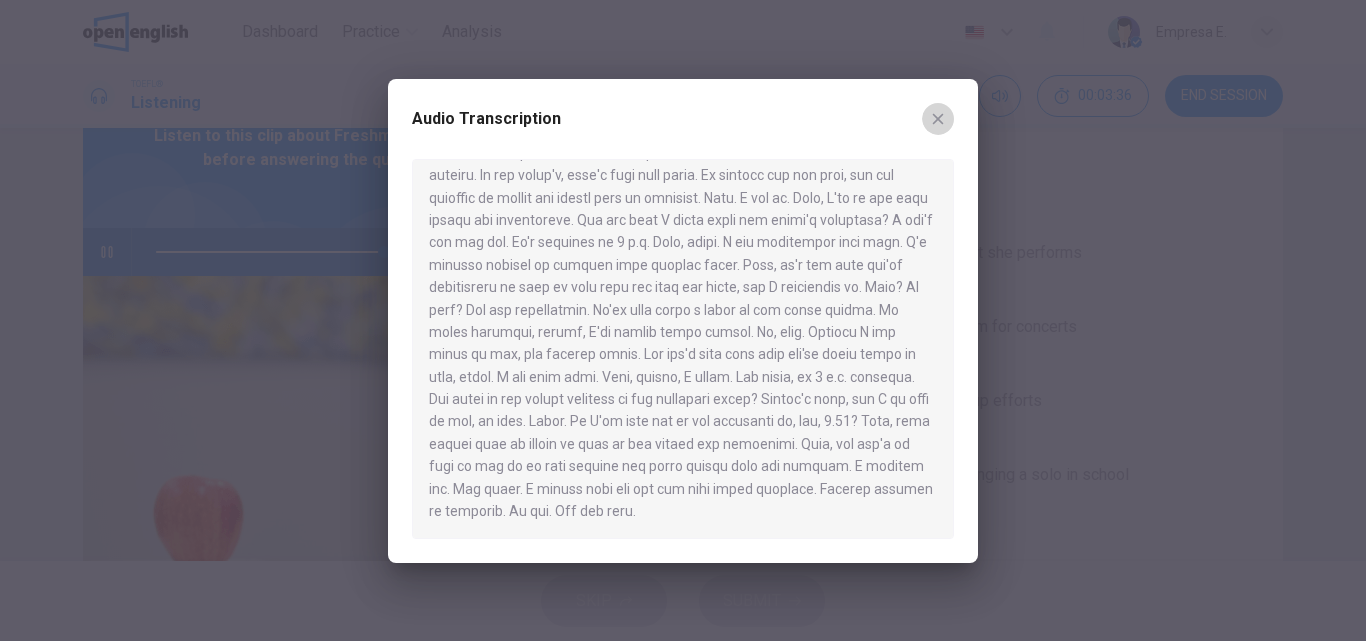 click 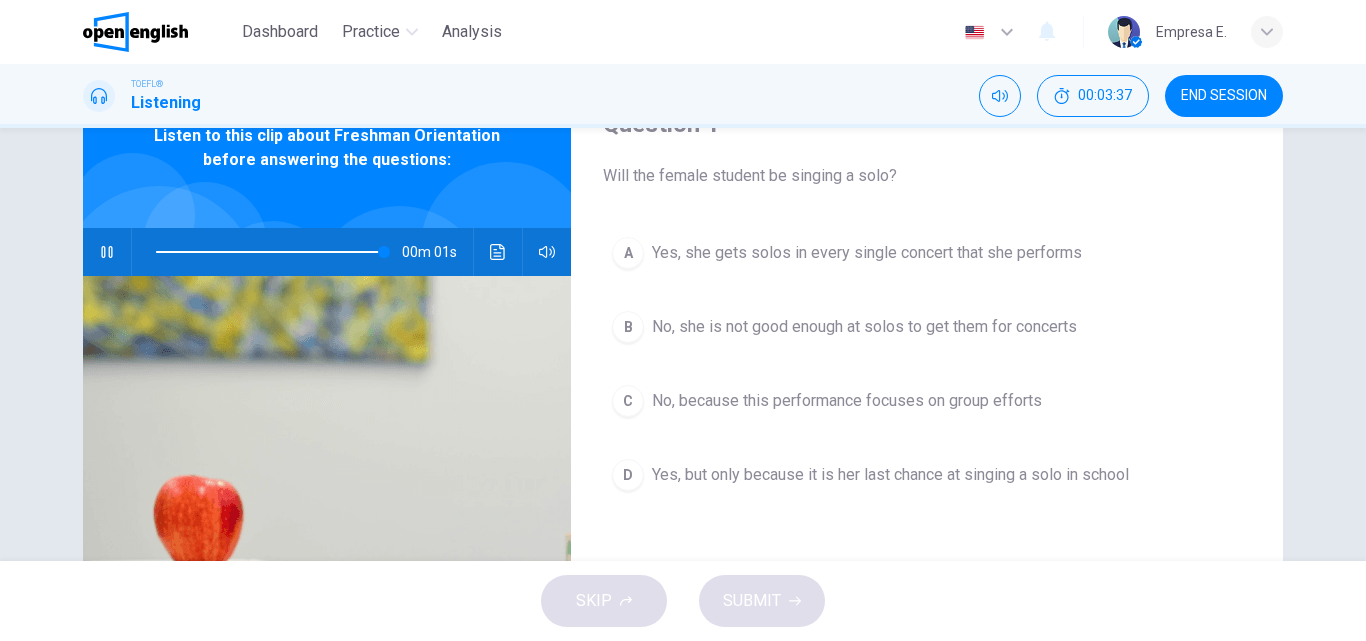 type on "*" 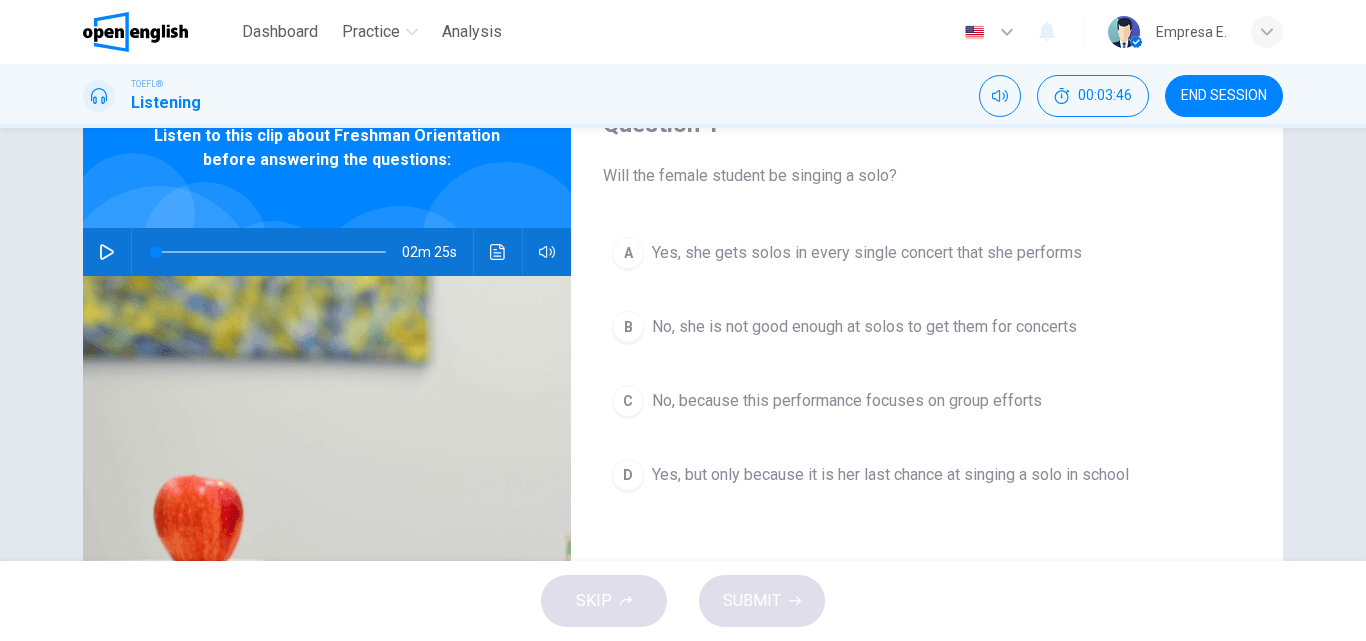 click on "C No, because this performance focuses on group efforts" at bounding box center [927, 401] 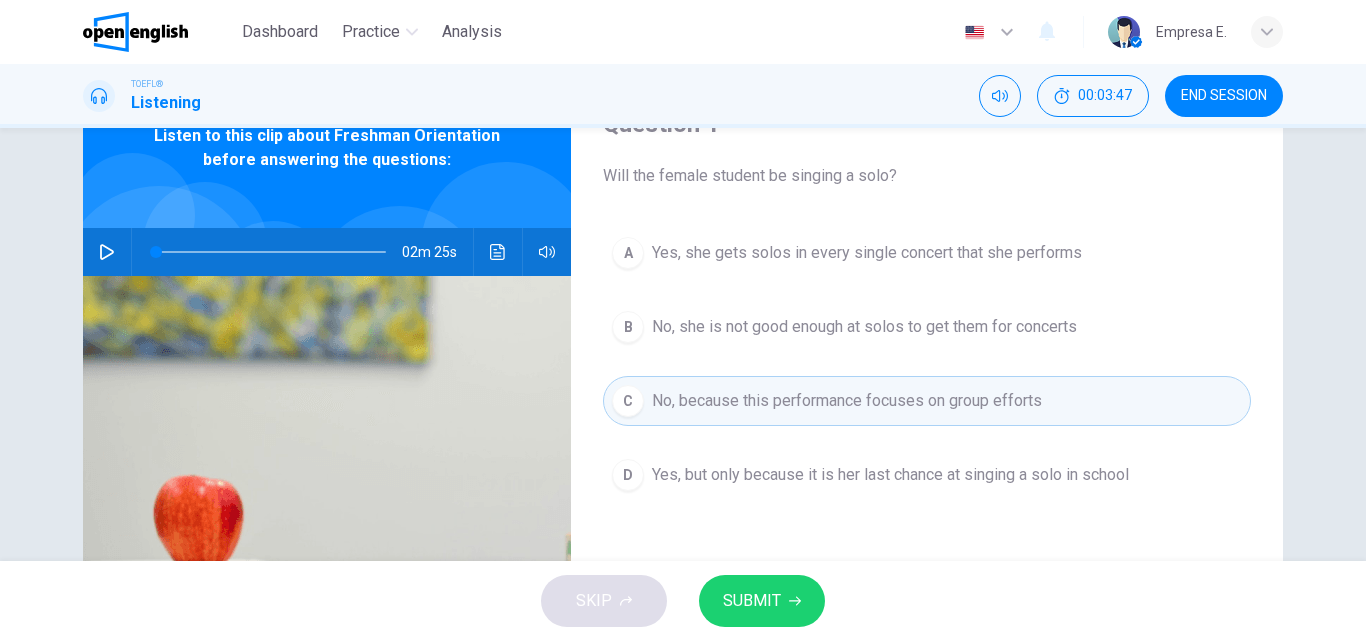 click on "SUBMIT" at bounding box center (762, 601) 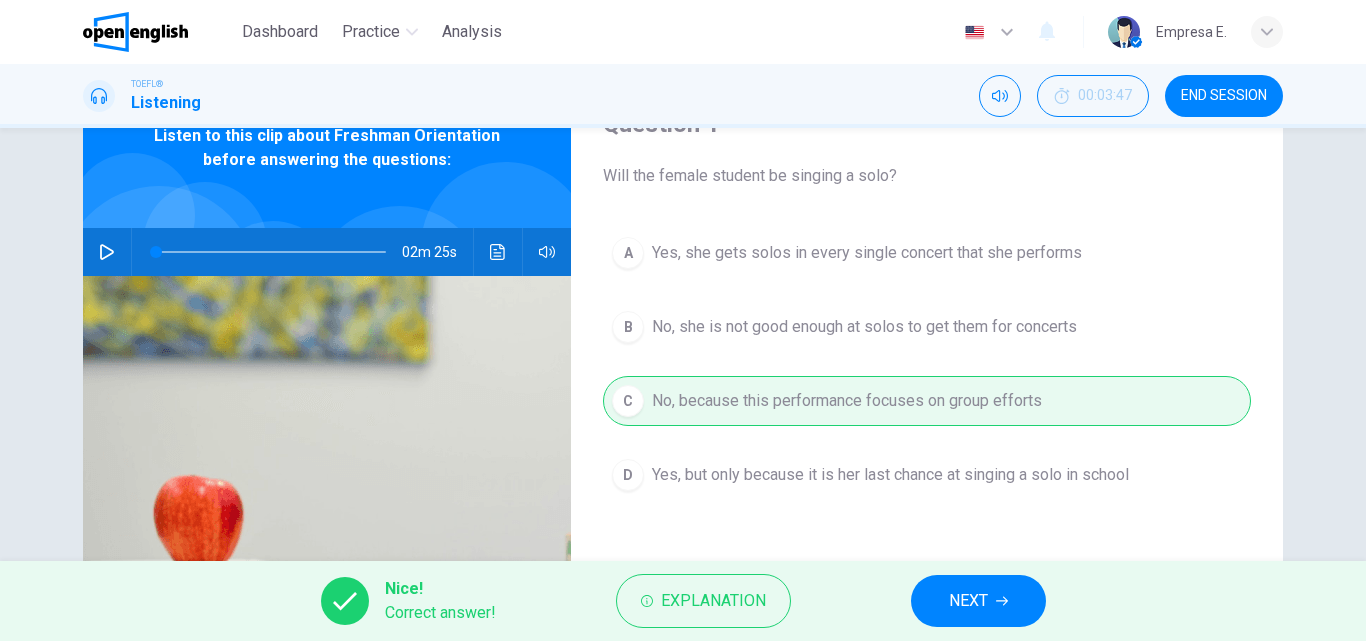 click on "Nice! Correct answer! Explanation NEXT" at bounding box center [683, 601] 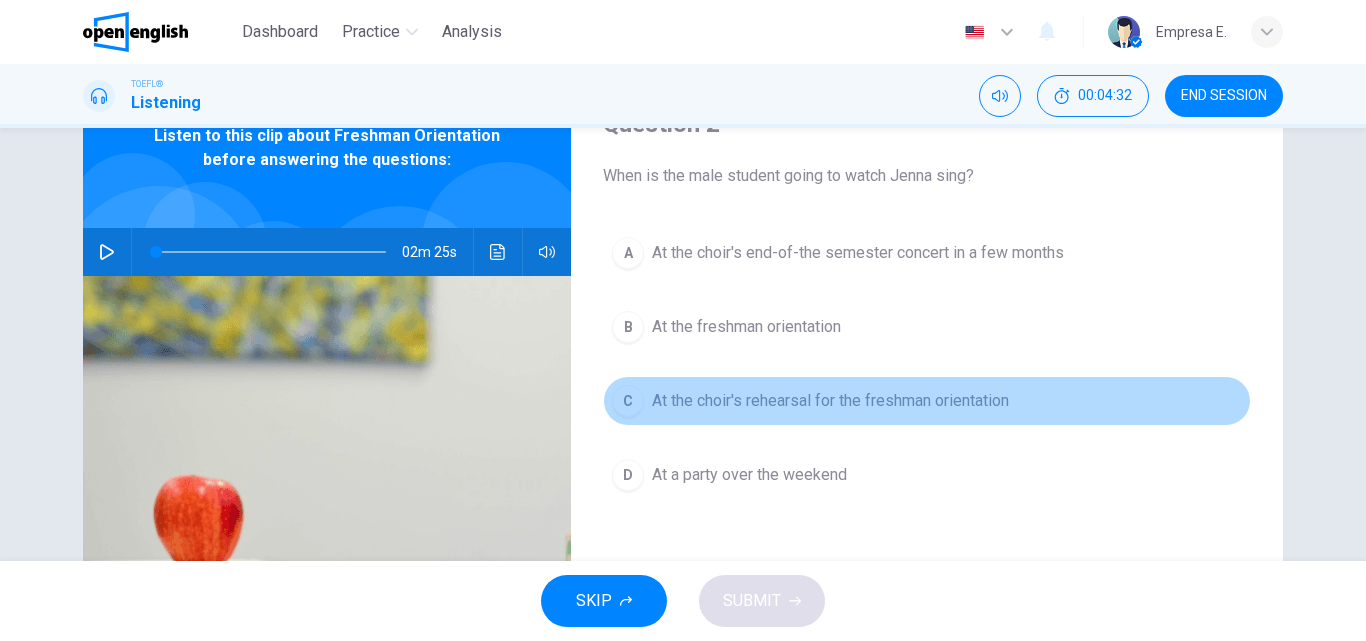 click on "At the choir's rehearsal for the freshman orientation" at bounding box center (830, 401) 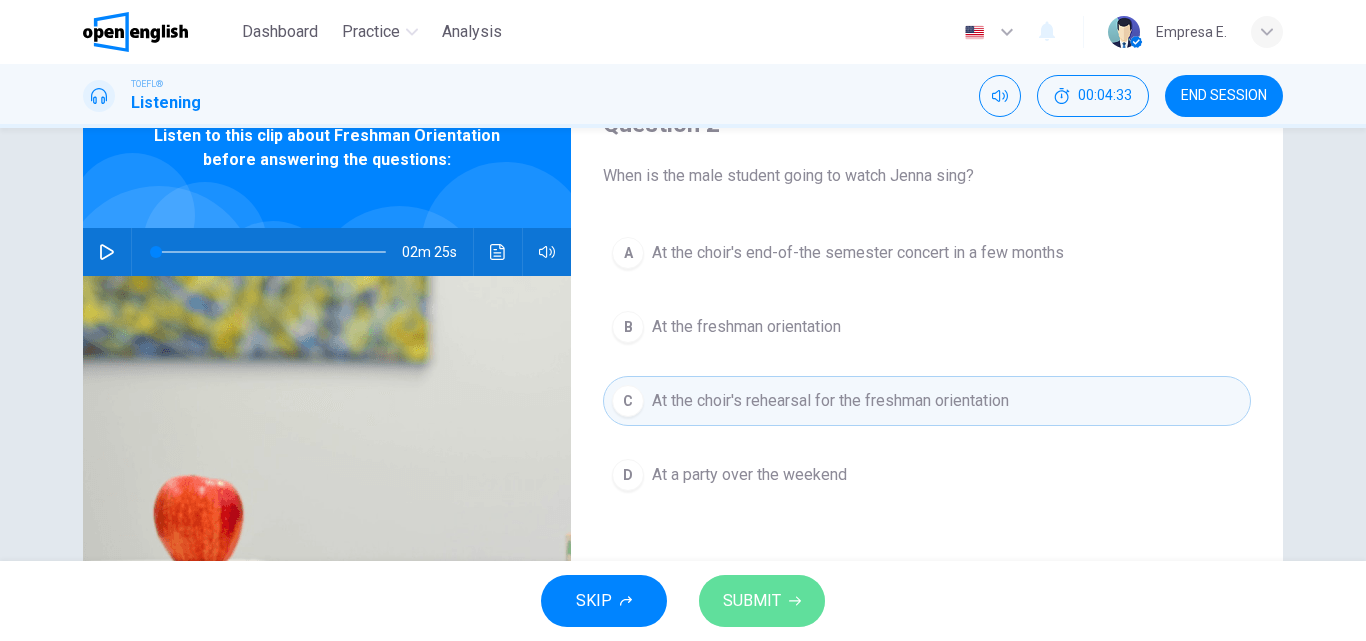 click on "SUBMIT" at bounding box center (752, 601) 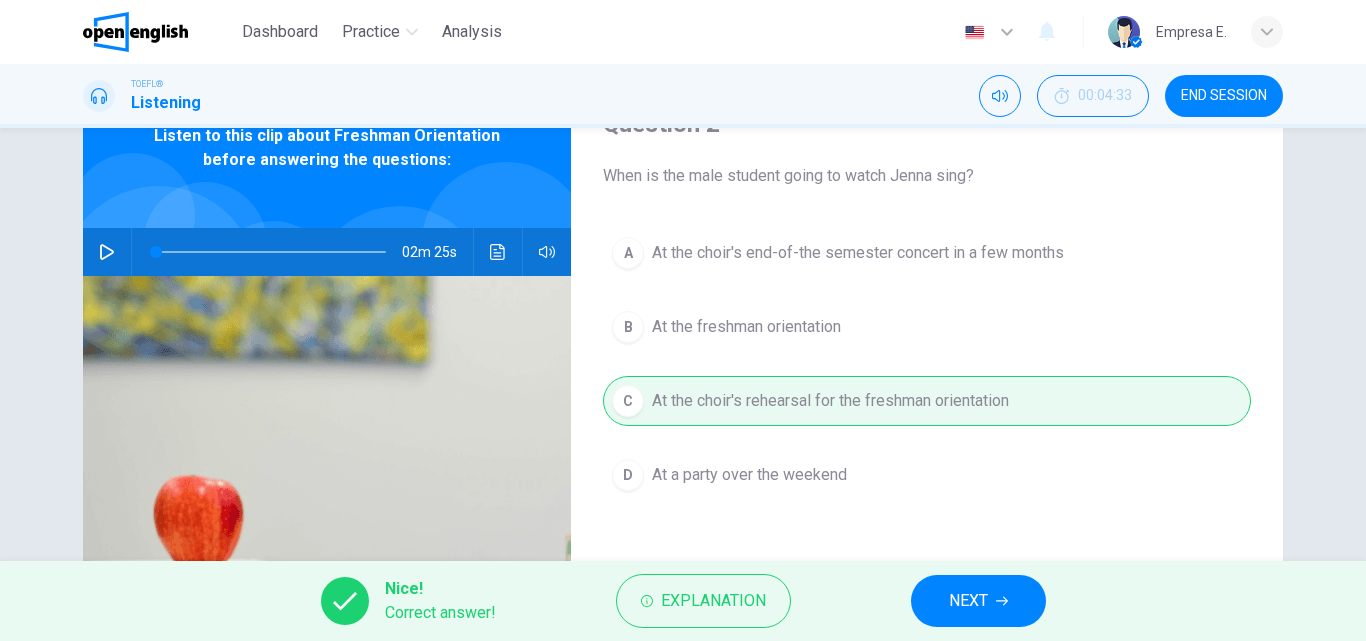 click on "NEXT" at bounding box center (968, 601) 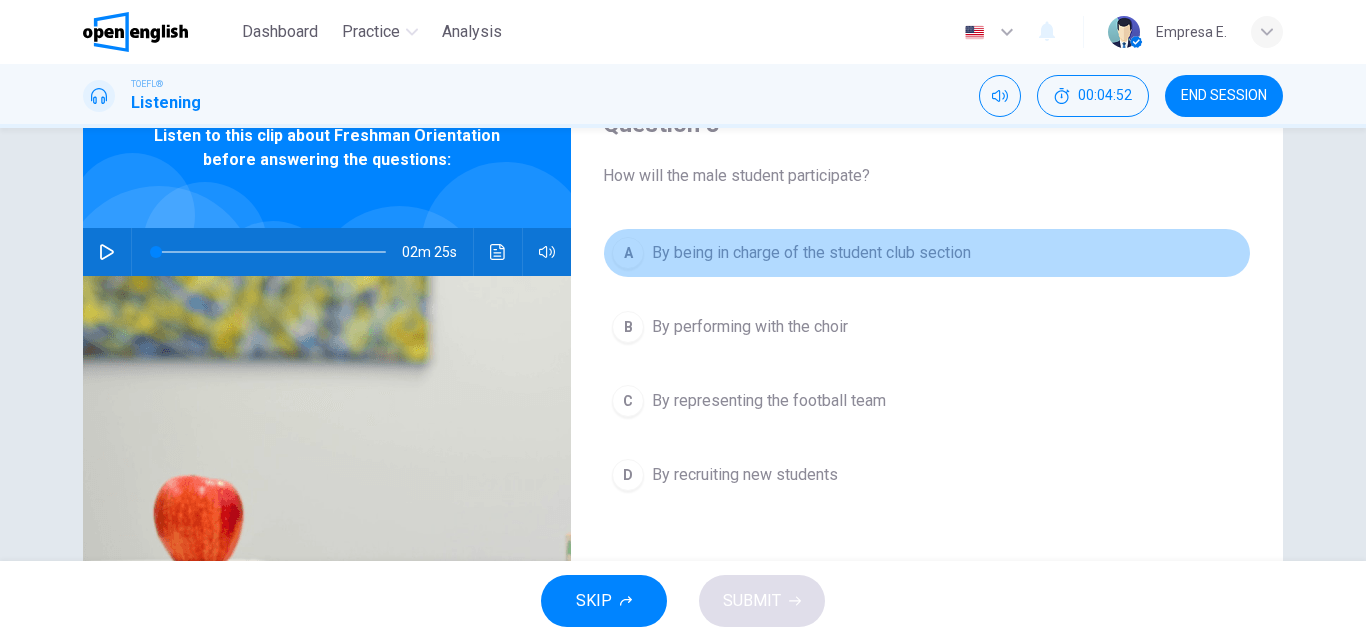 click on "By being in charge of the student club section" at bounding box center [811, 253] 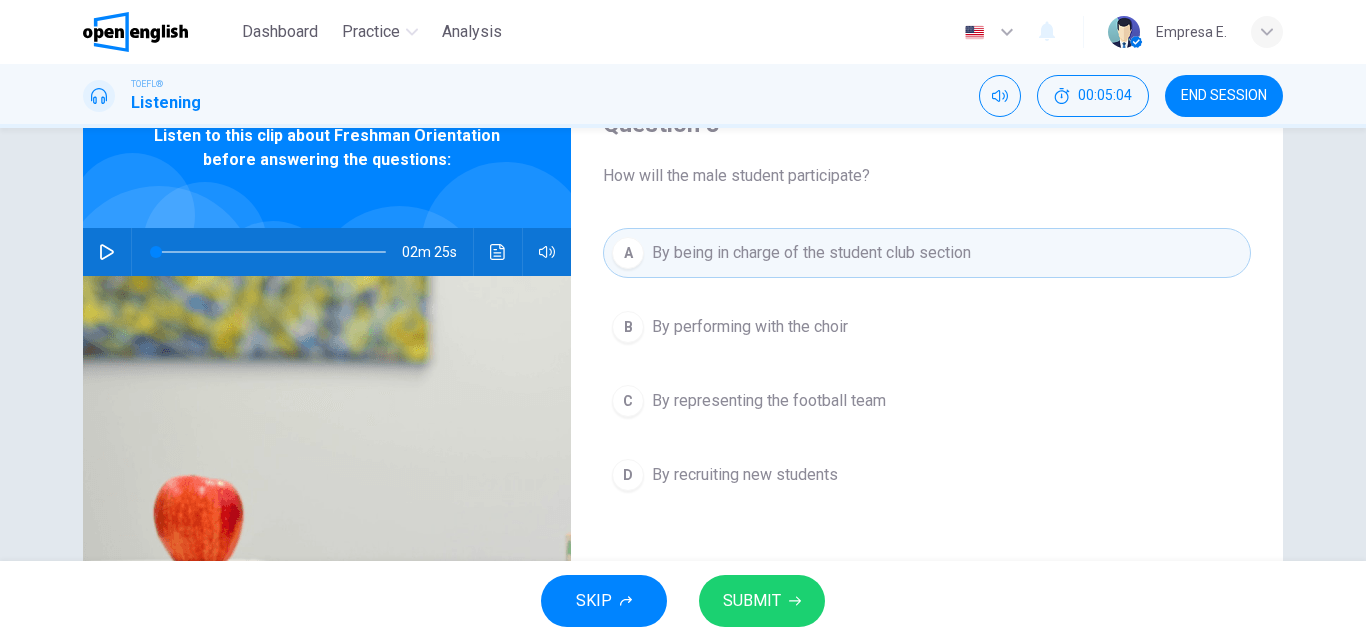 click on "SUBMIT" at bounding box center (762, 601) 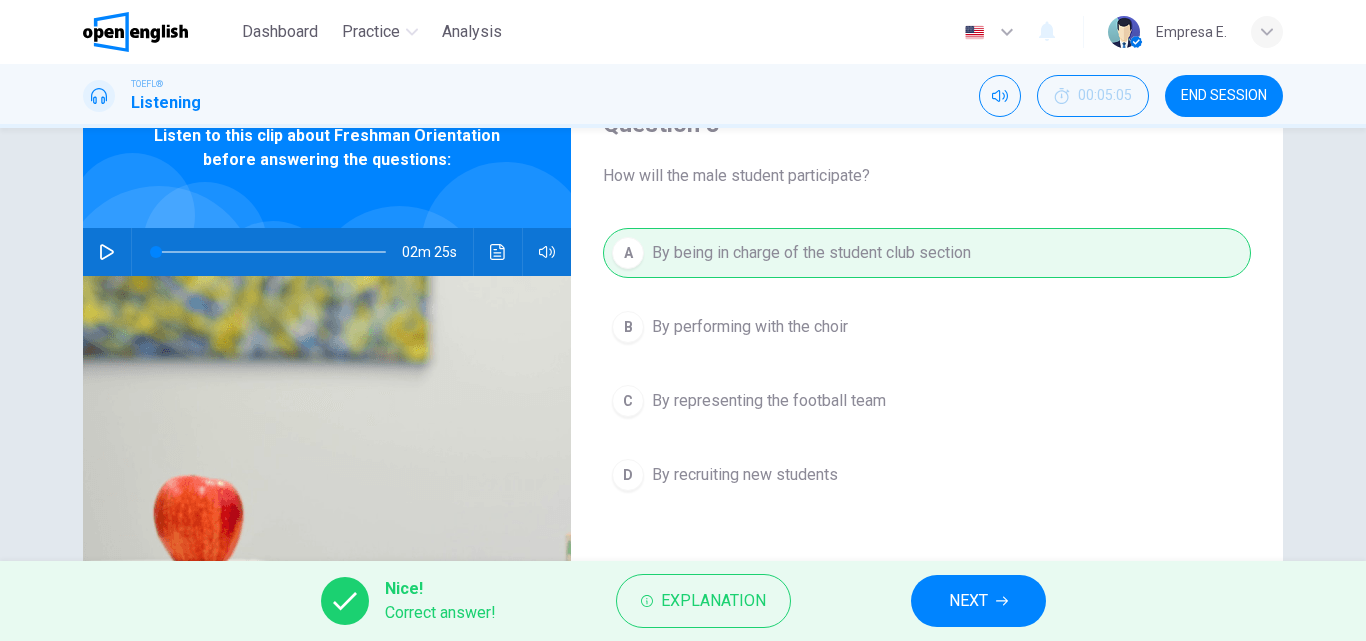 click on "NEXT" at bounding box center [978, 601] 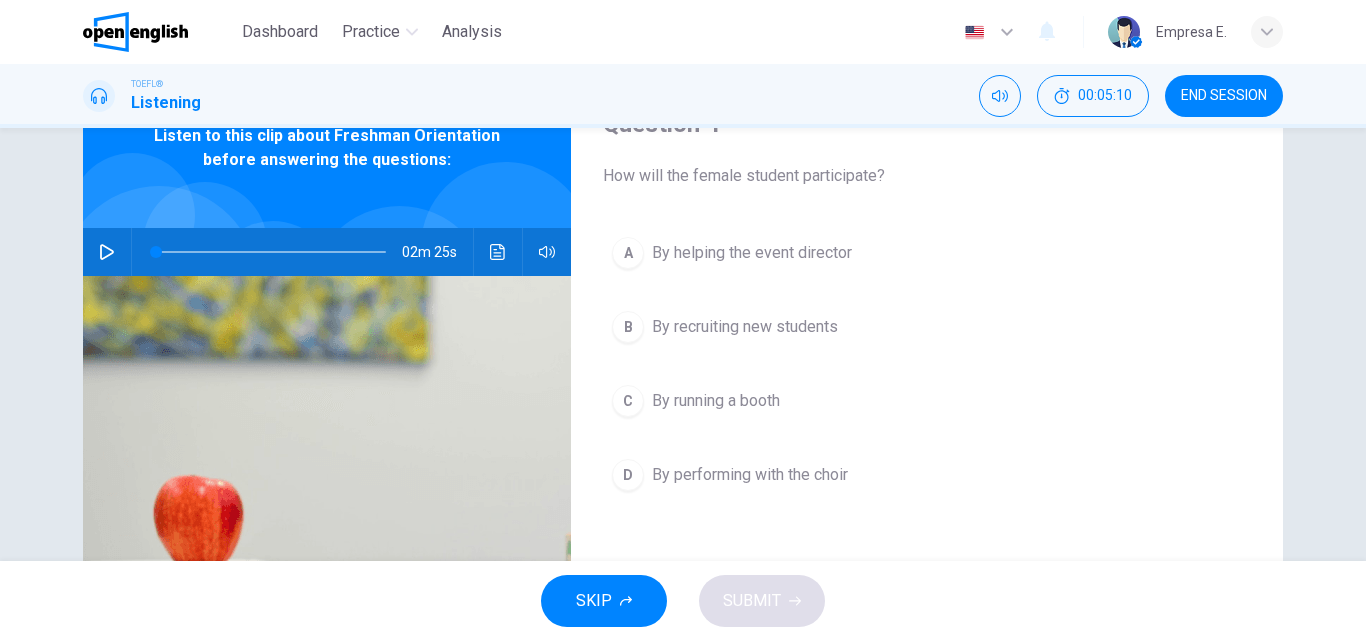 click on "By performing with the choir" at bounding box center [750, 475] 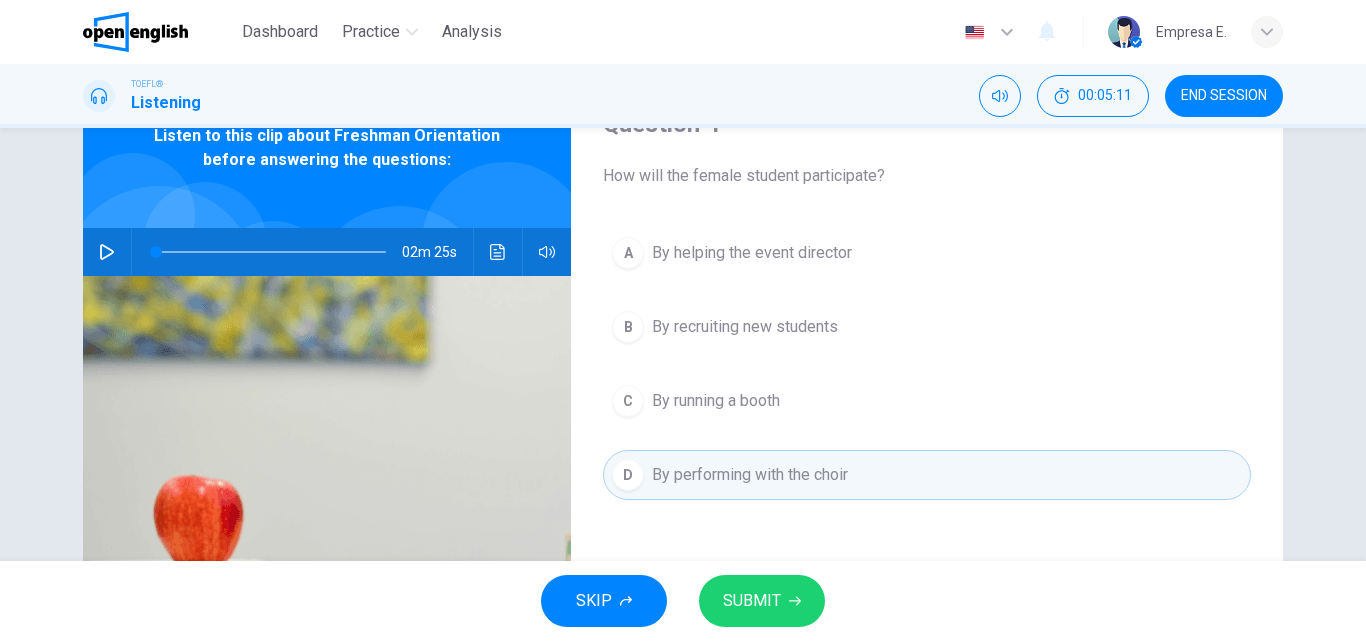 click on "SUBMIT" at bounding box center (762, 601) 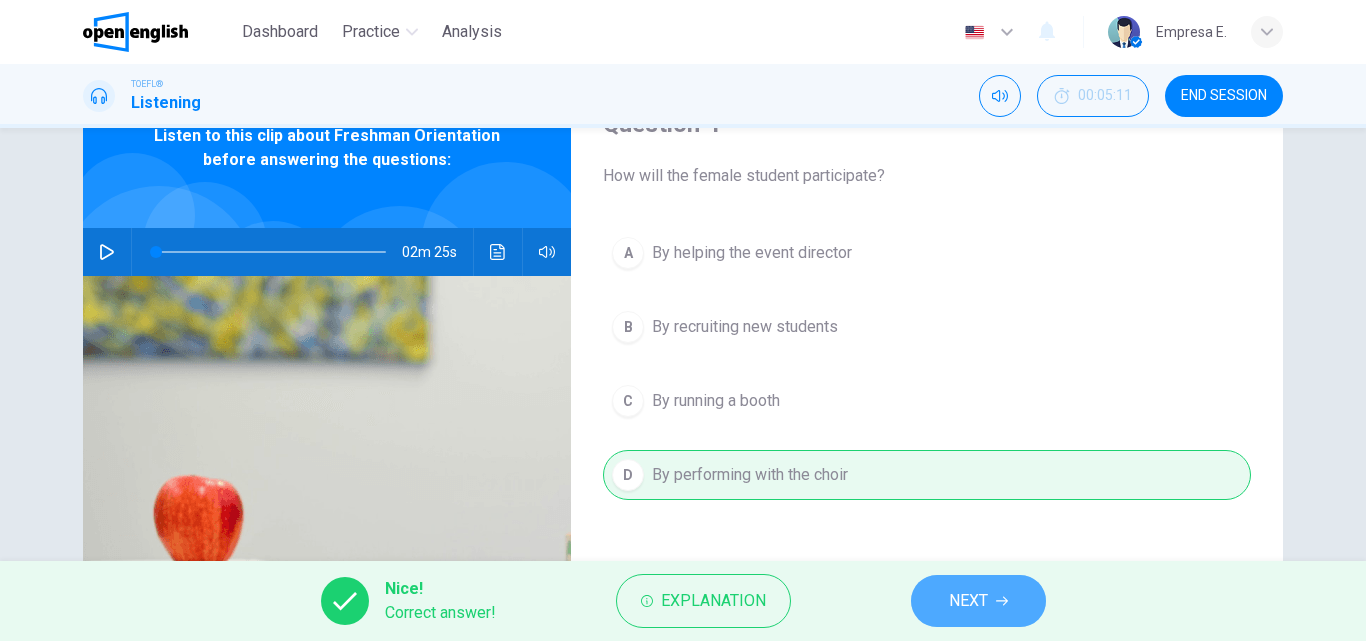 click on "NEXT" at bounding box center (968, 601) 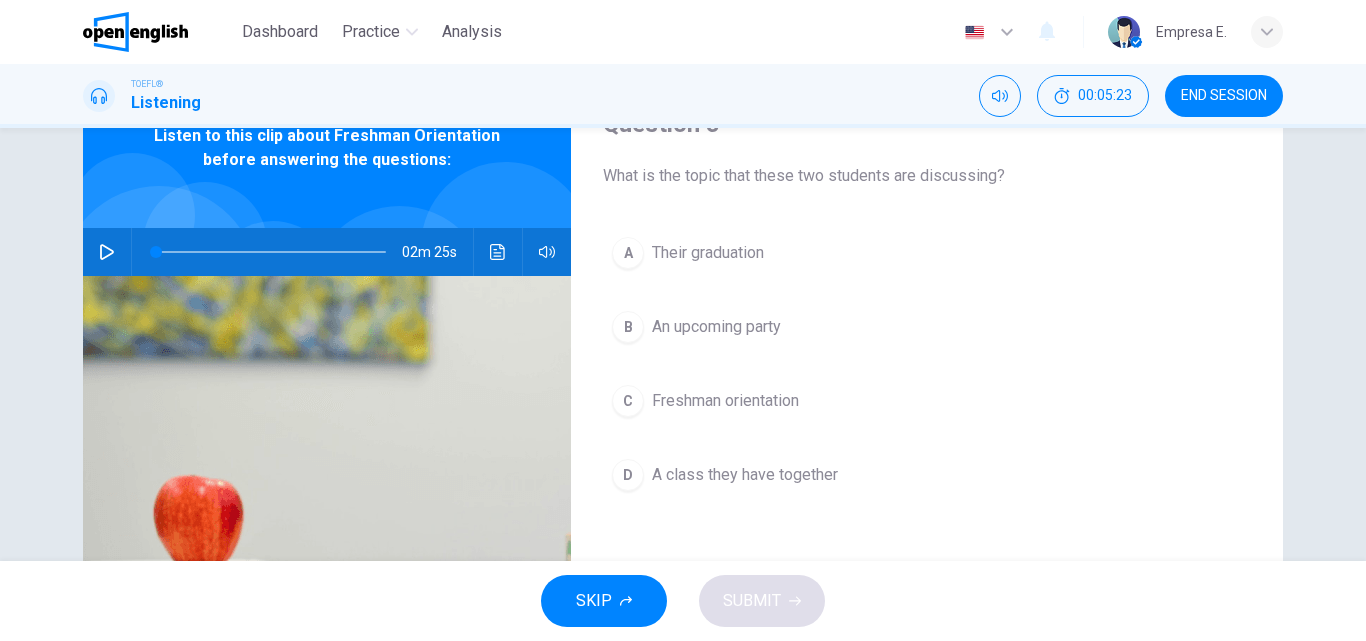 click on "Freshman orientation" at bounding box center (725, 401) 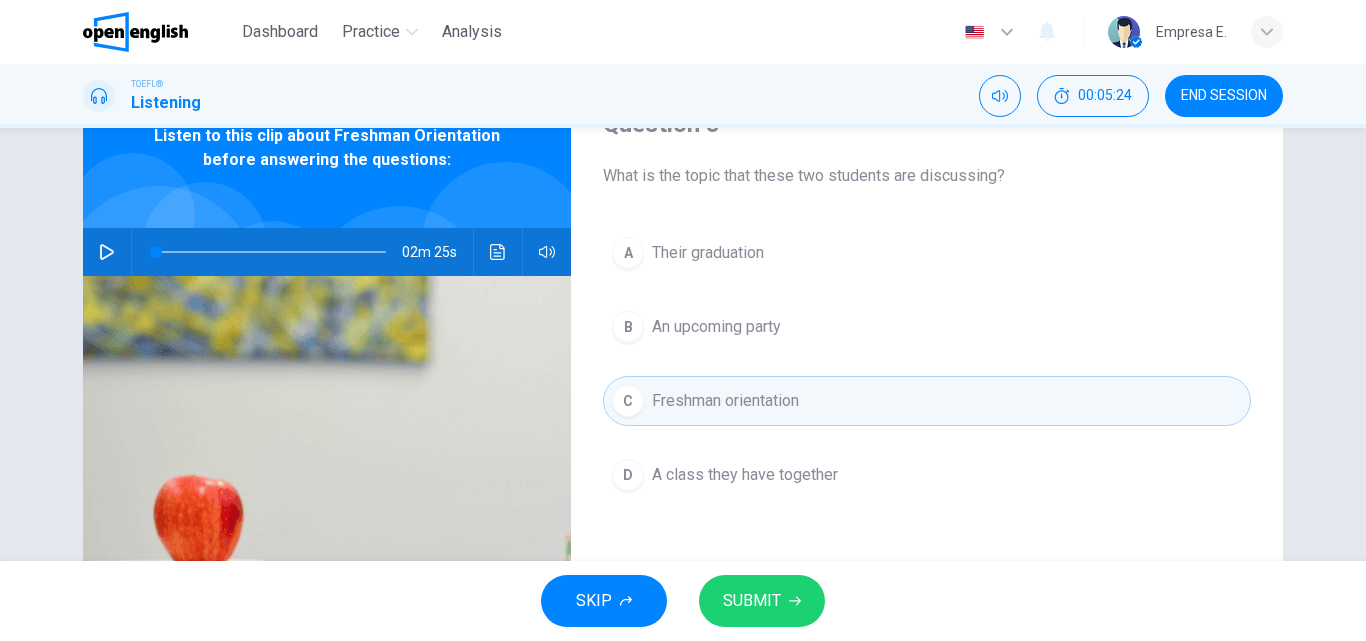 click on "SUBMIT" at bounding box center (762, 601) 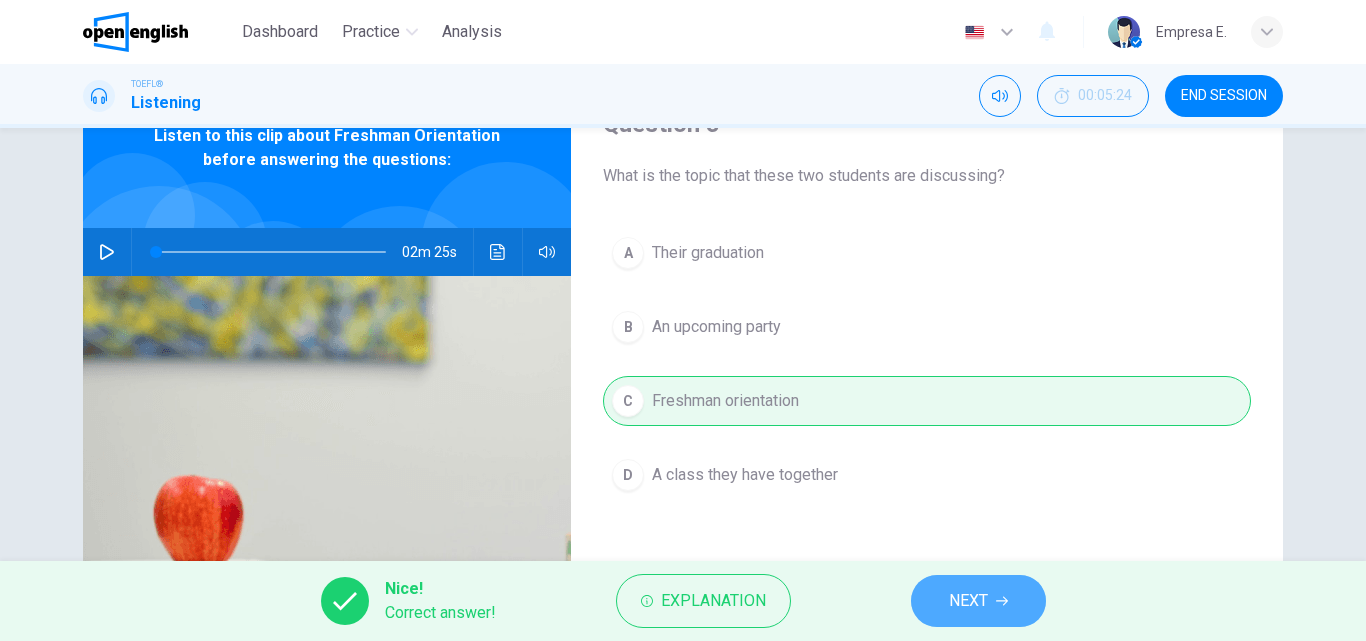 click on "NEXT" at bounding box center (978, 601) 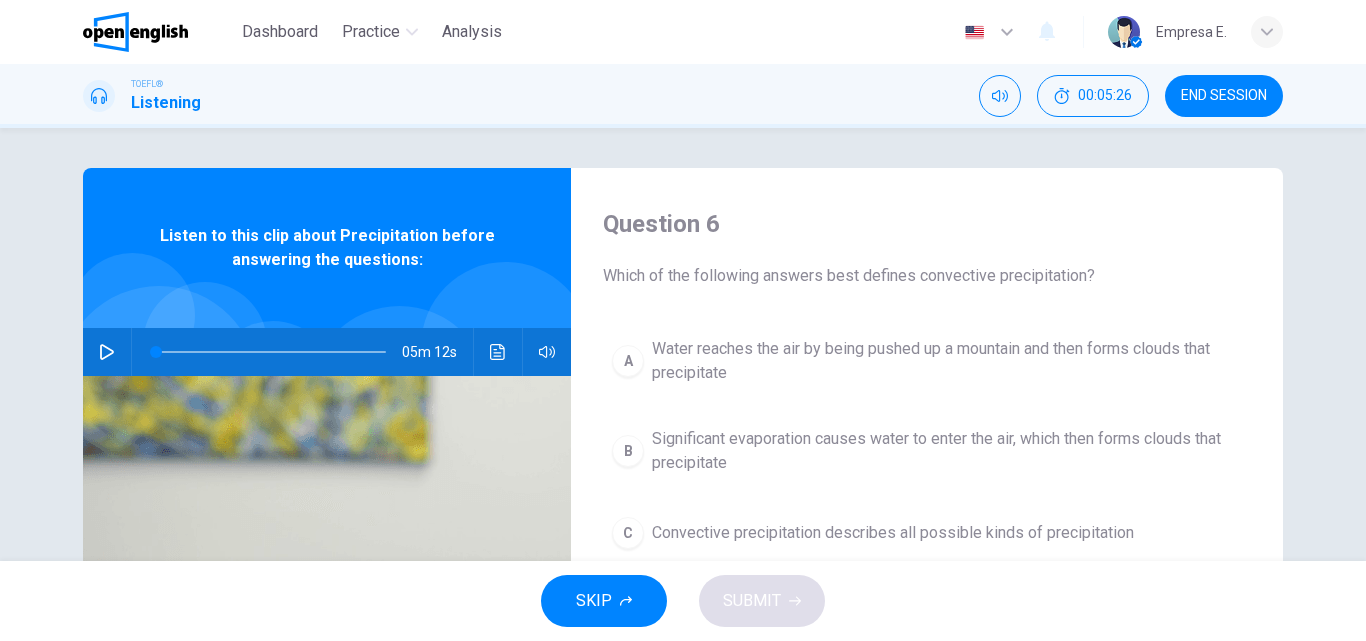 click 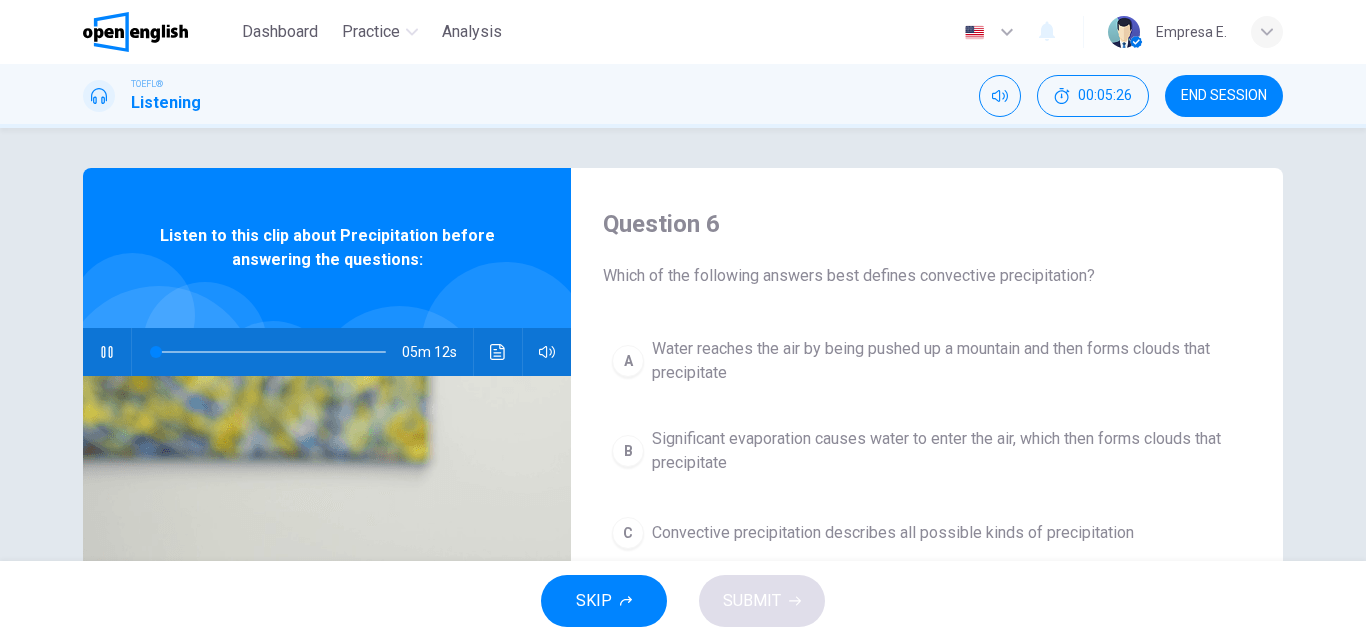 click on "05m 12s" at bounding box center (327, 352) 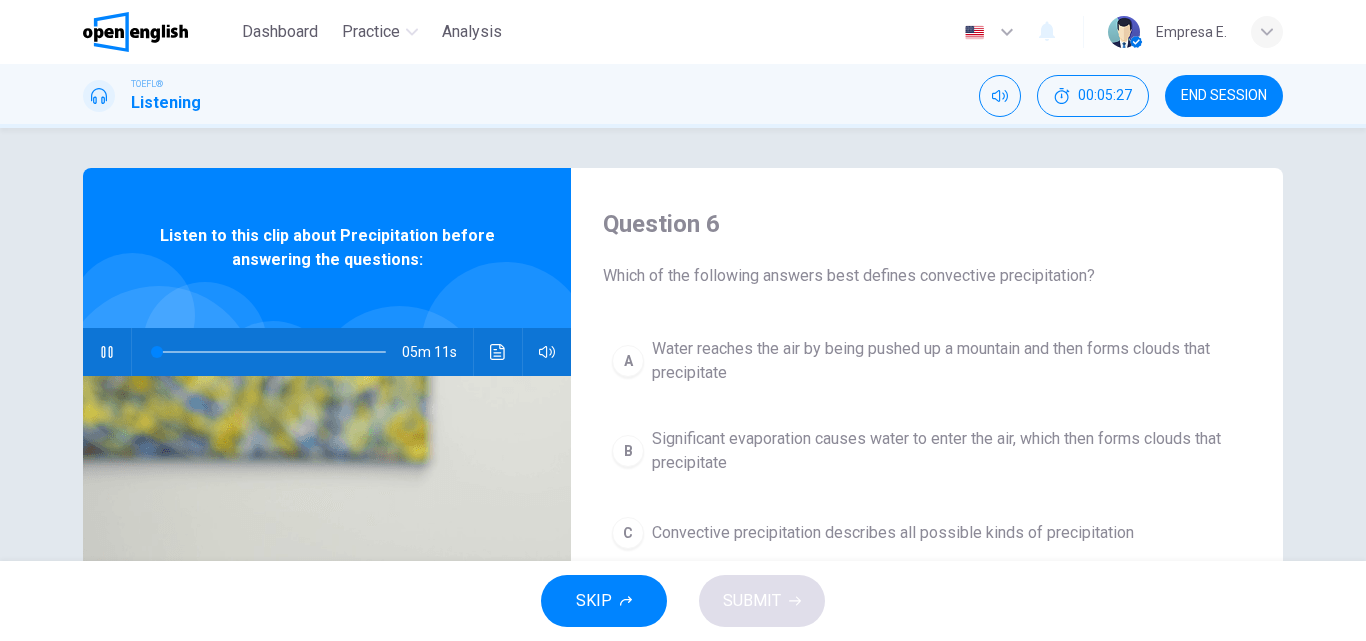 click at bounding box center (498, 352) 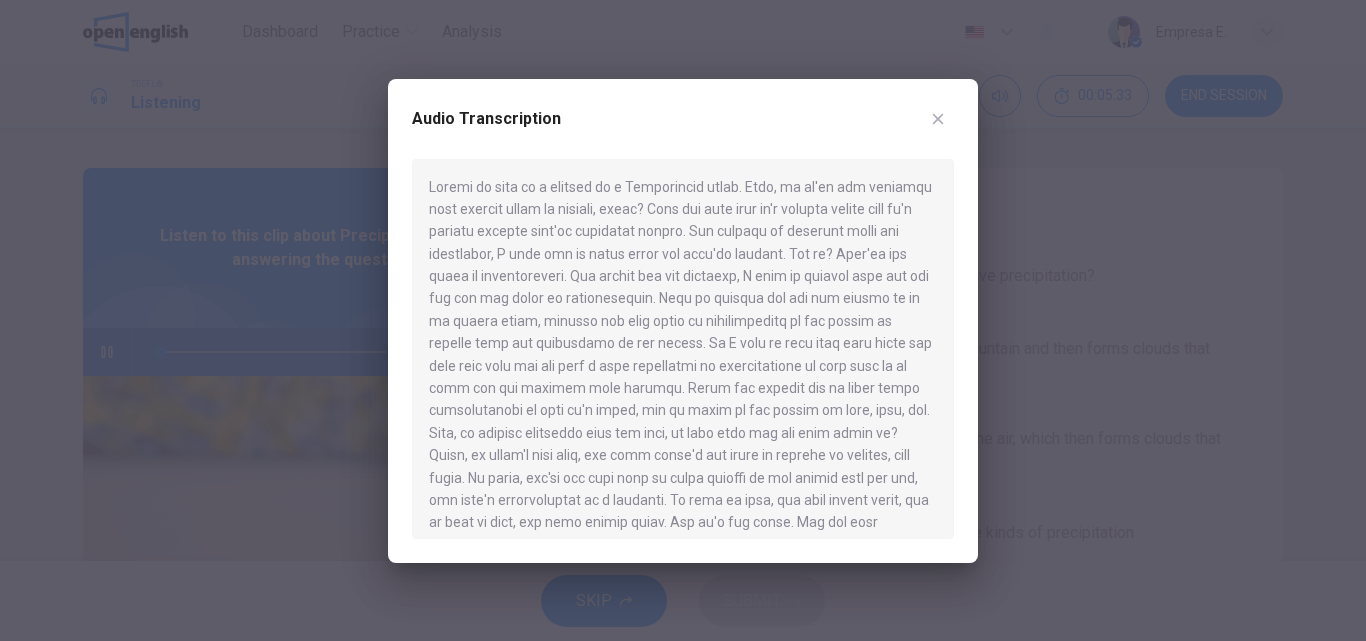 type on "*" 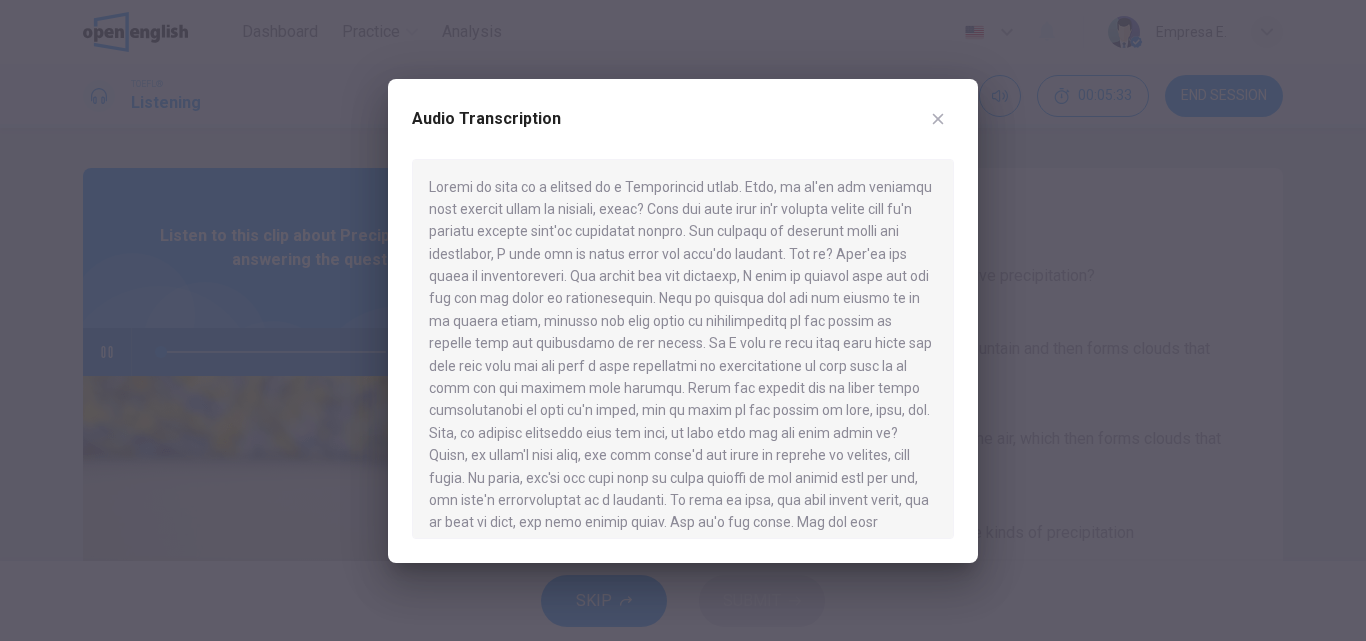type 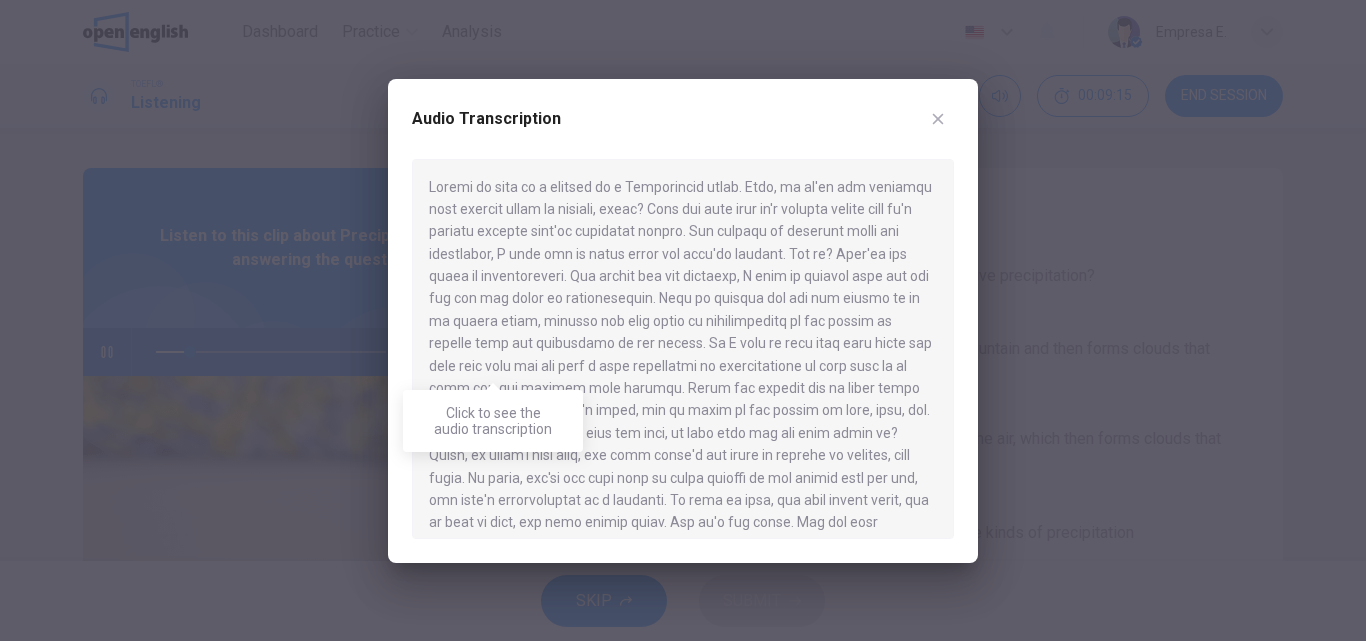 click at bounding box center (683, 349) 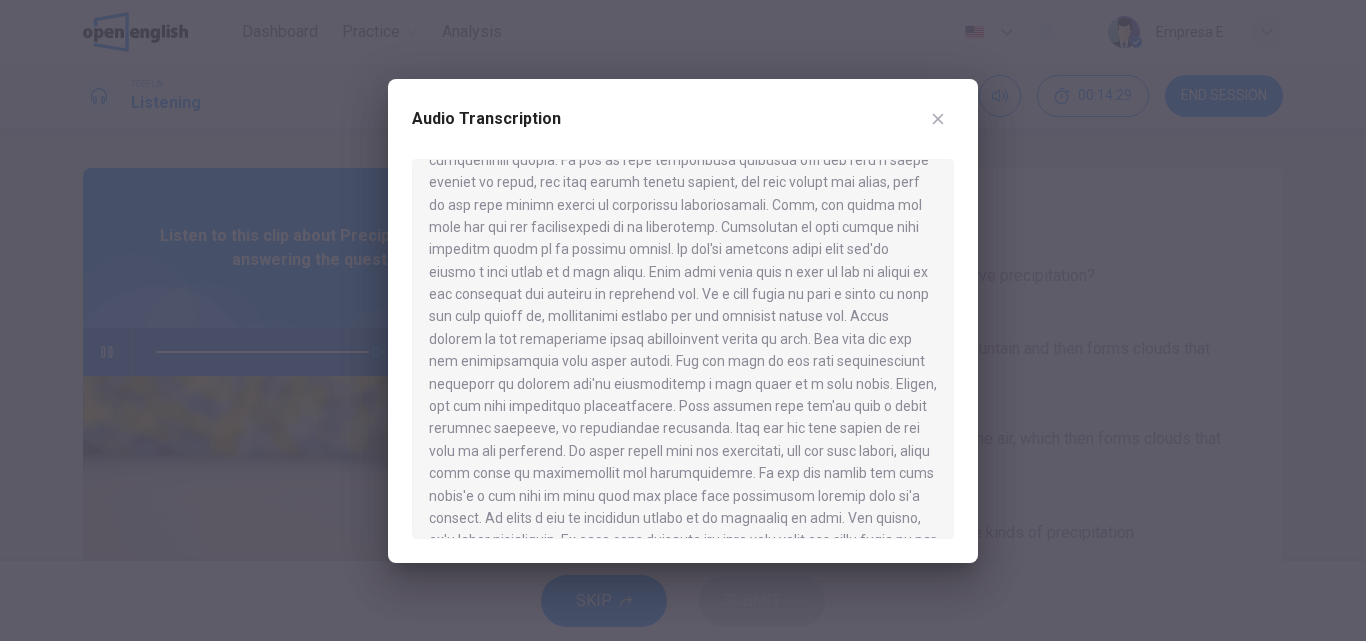 scroll, scrollTop: 975, scrollLeft: 0, axis: vertical 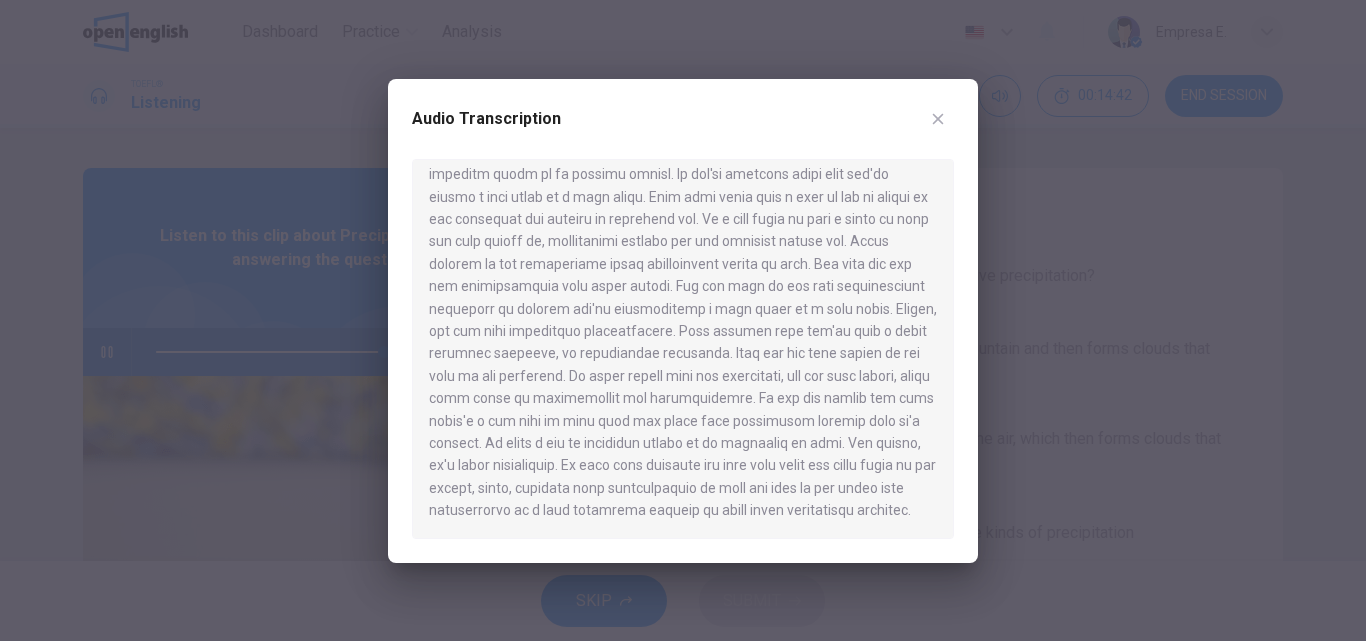 click at bounding box center (938, 119) 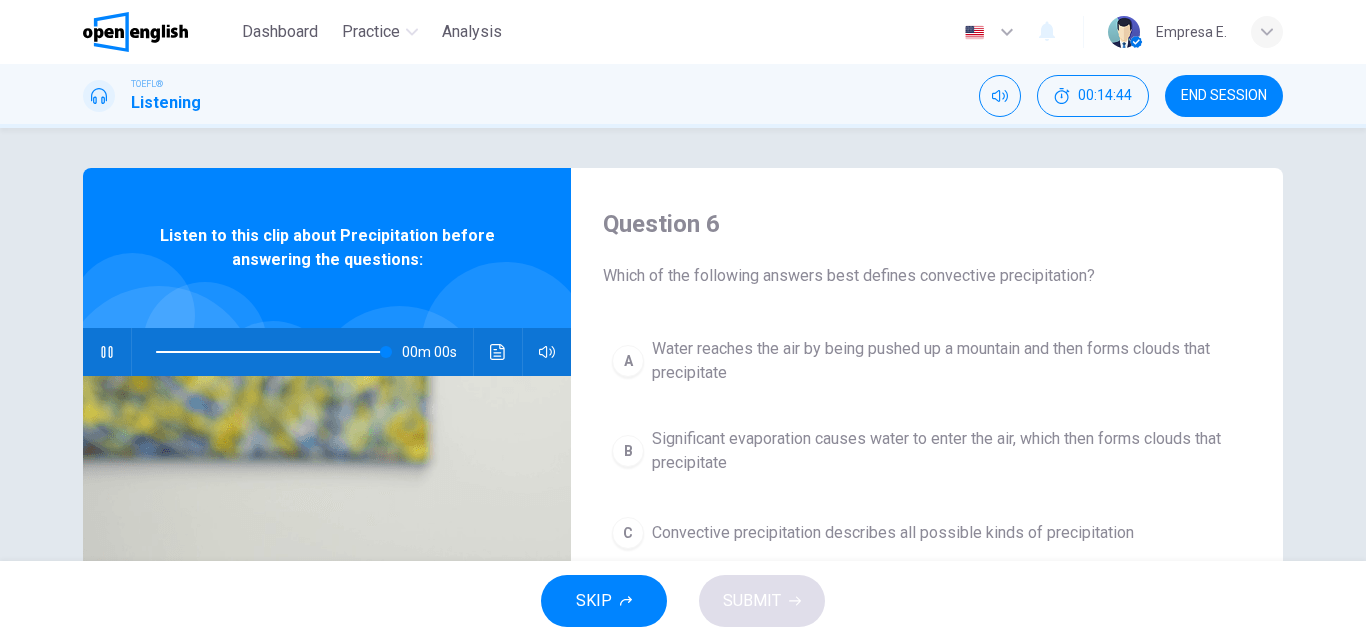 type on "*" 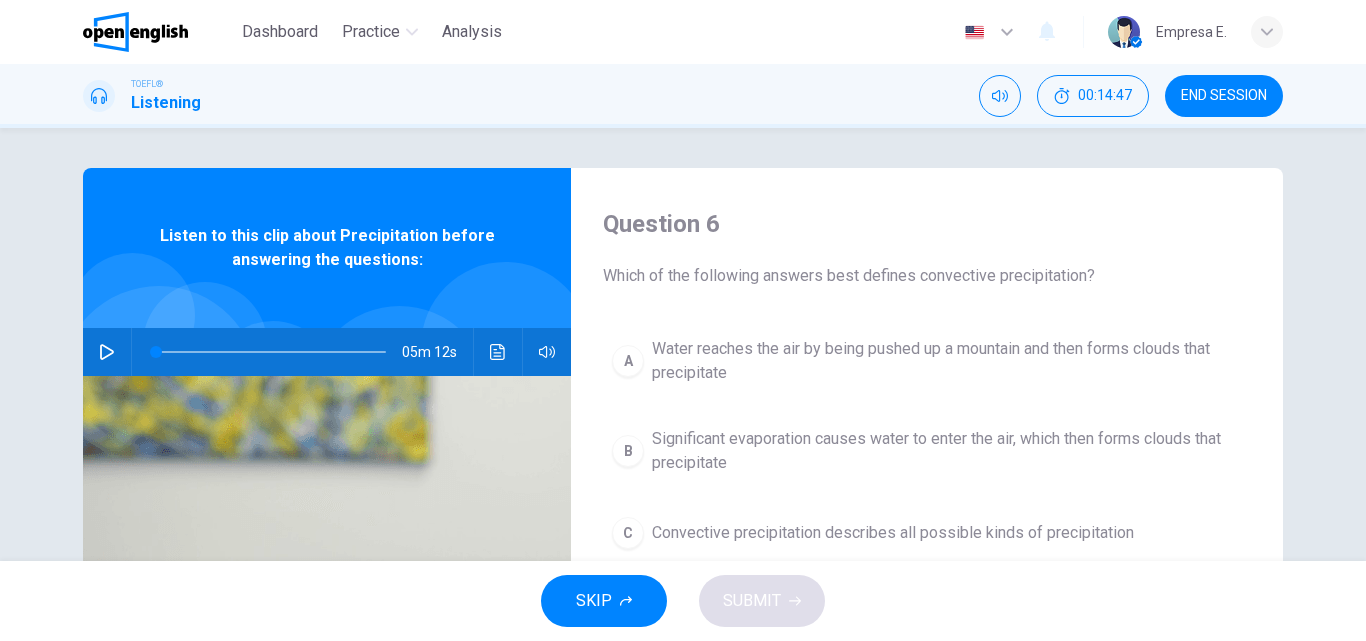 click 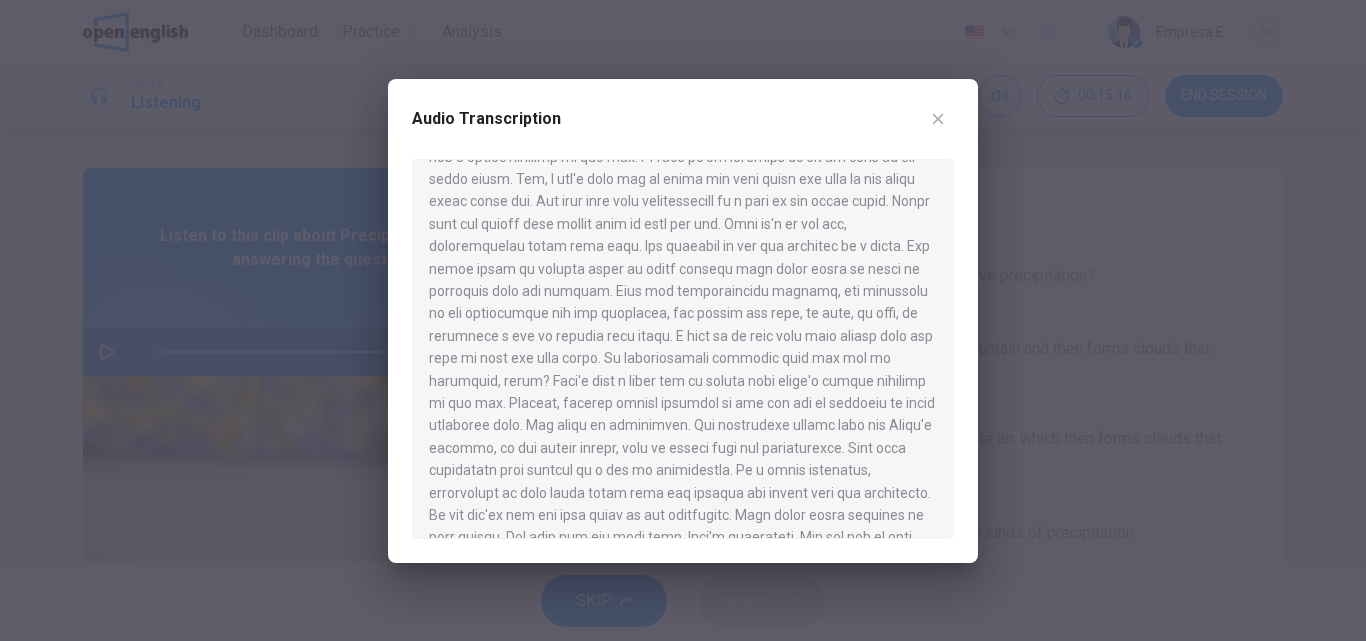 scroll, scrollTop: 600, scrollLeft: 0, axis: vertical 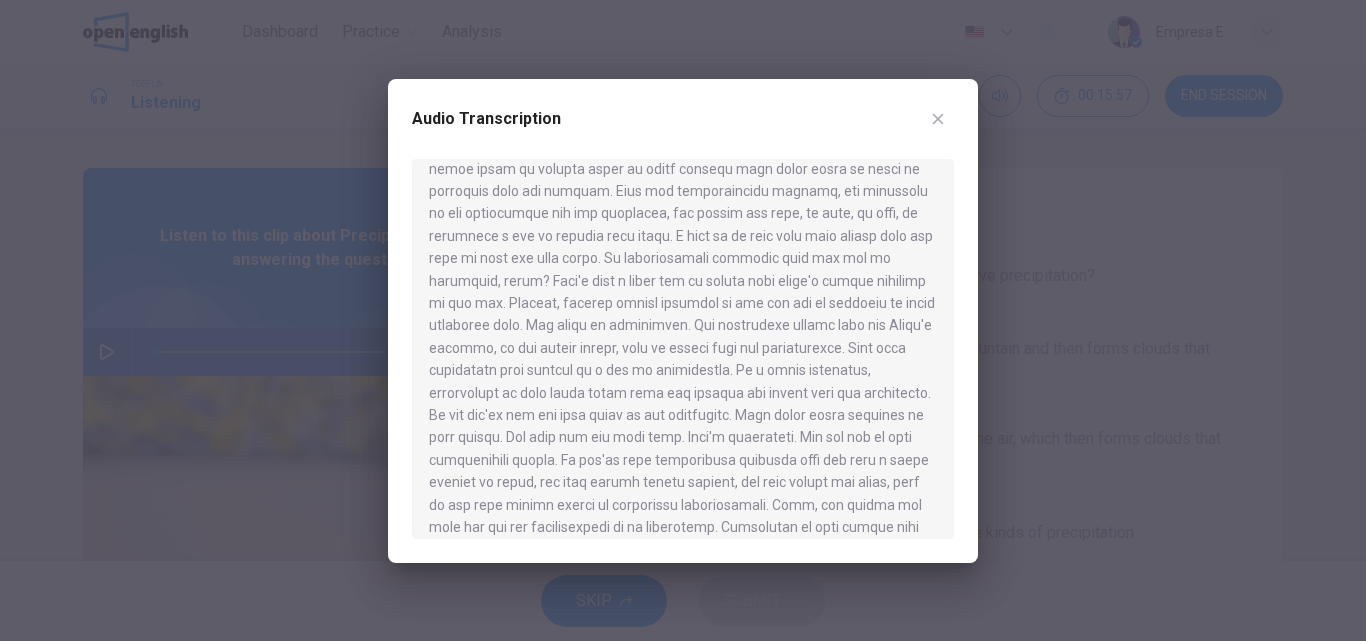 click at bounding box center (938, 119) 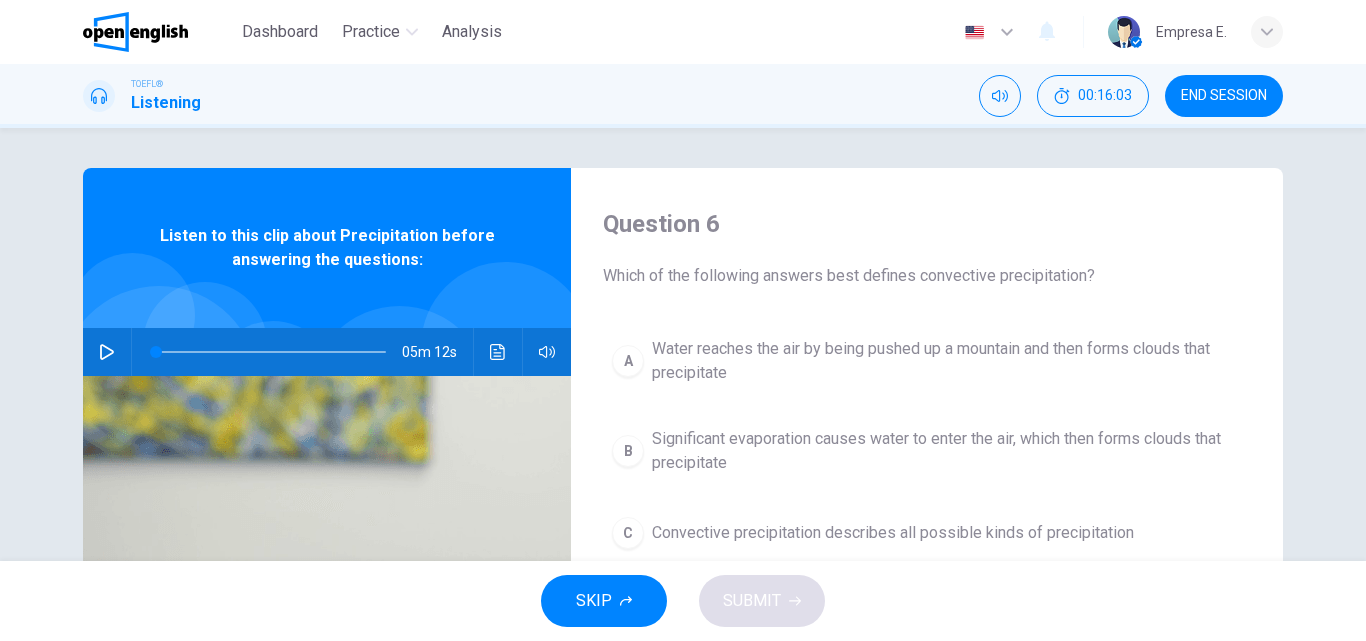 scroll, scrollTop: 100, scrollLeft: 0, axis: vertical 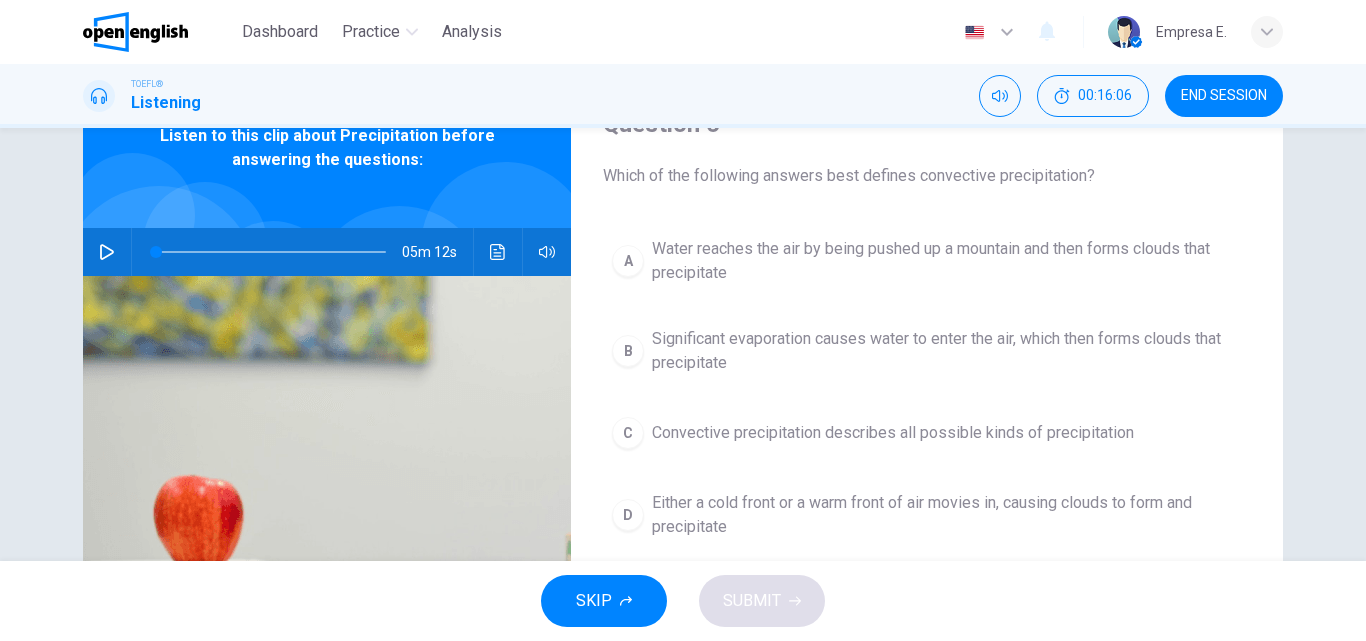 click on "Significant evaporation causes water to enter the air, which then forms clouds that precipitate" at bounding box center [947, 351] 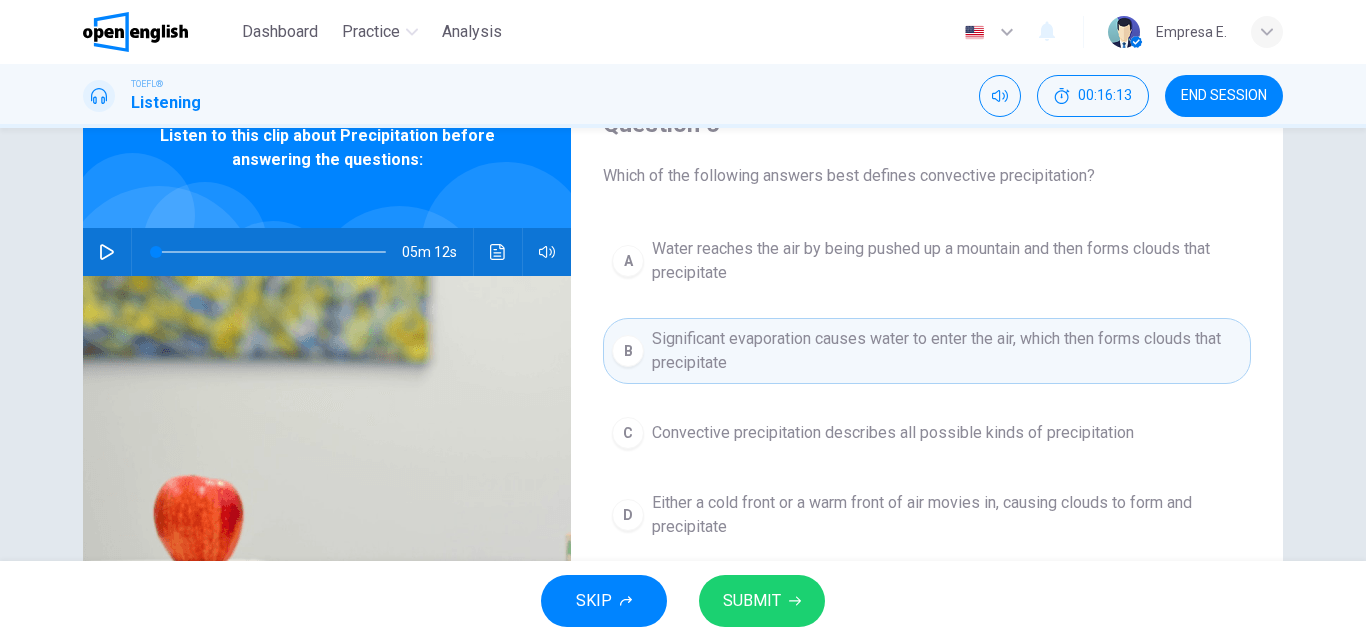 scroll, scrollTop: 200, scrollLeft: 0, axis: vertical 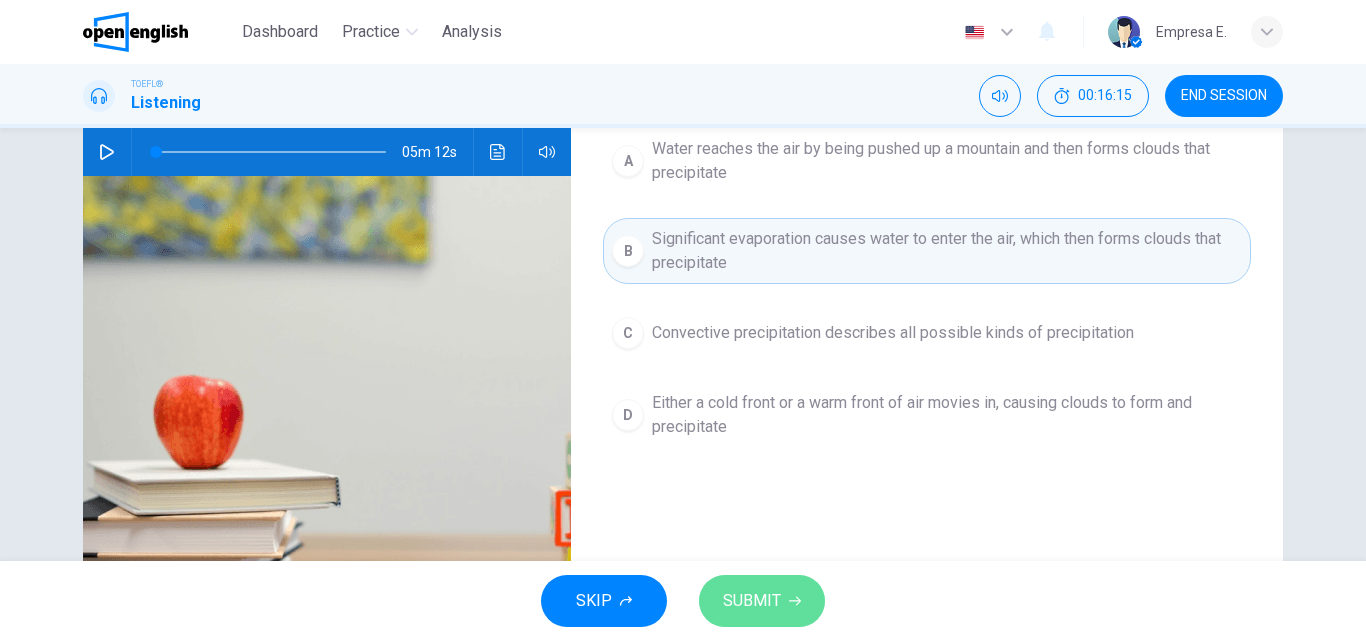 click on "SUBMIT" at bounding box center (752, 601) 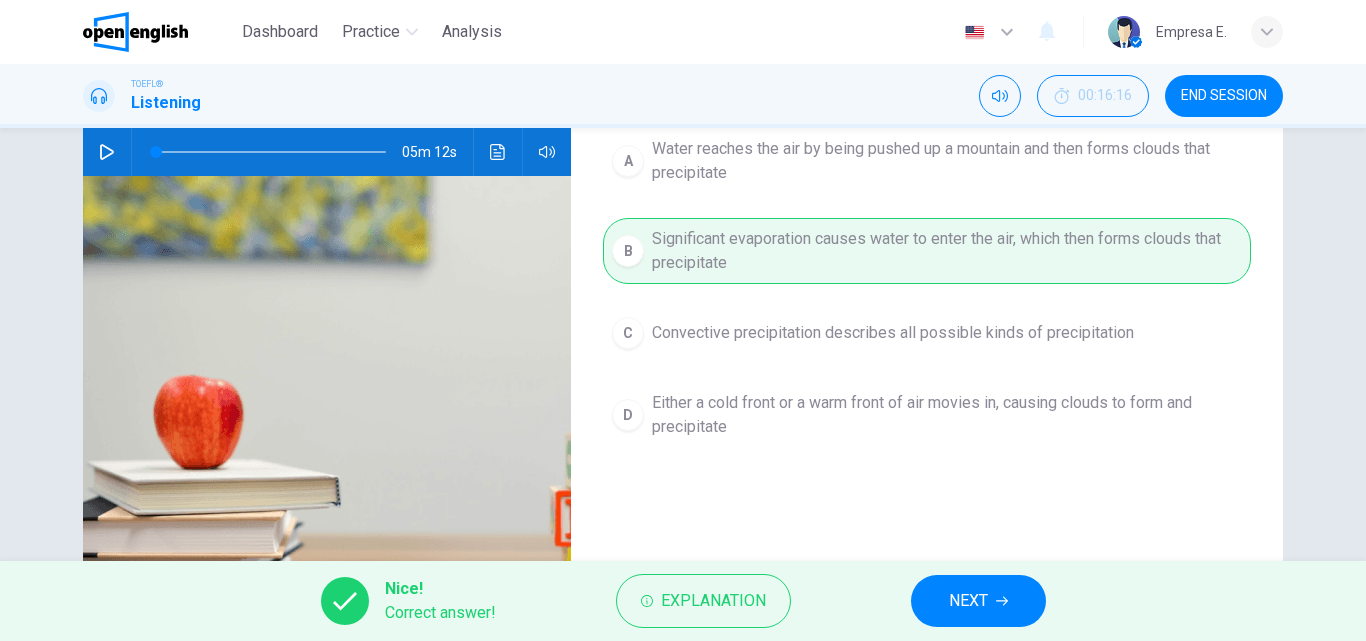 click on "NEXT" at bounding box center (968, 601) 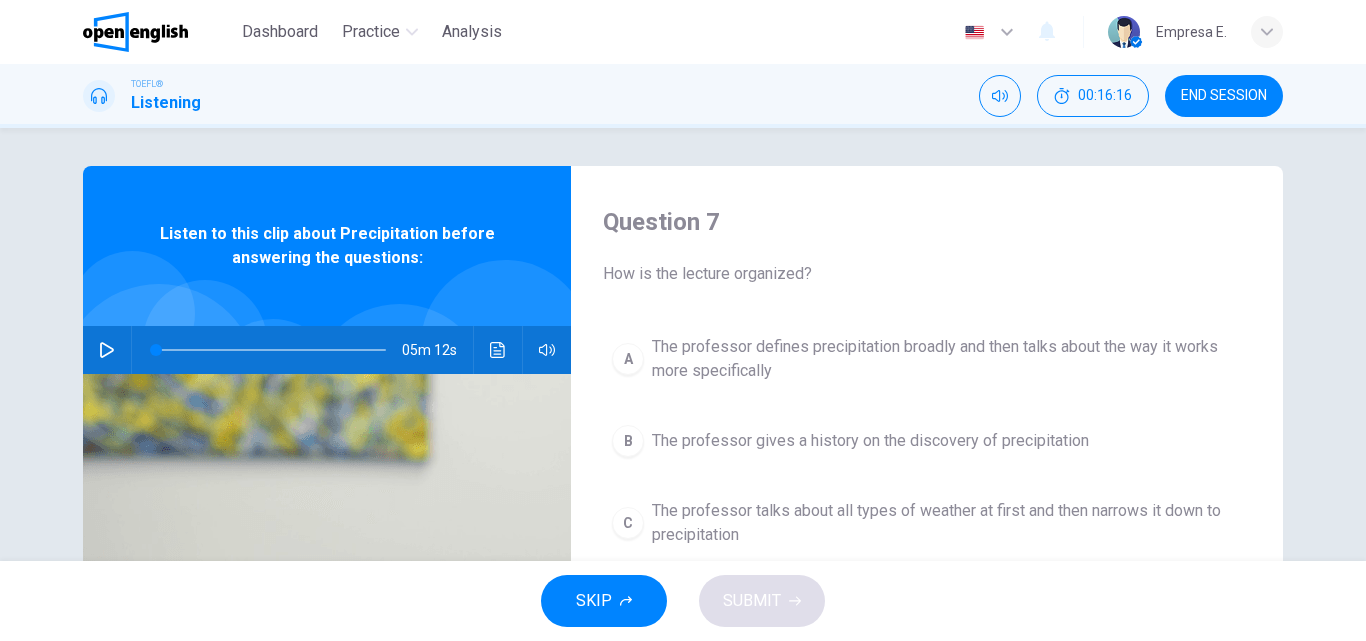 scroll, scrollTop: 0, scrollLeft: 0, axis: both 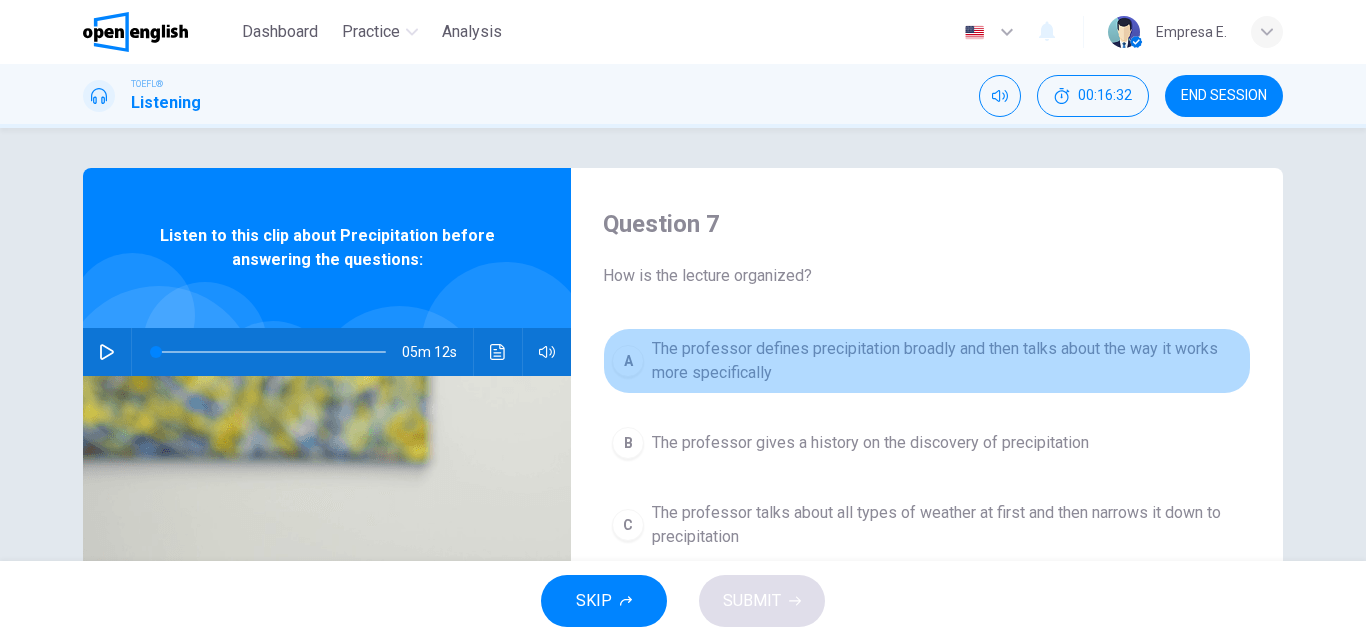click on "The professor defines precipitation broadly and then talks about the way it works more specifically" at bounding box center (947, 361) 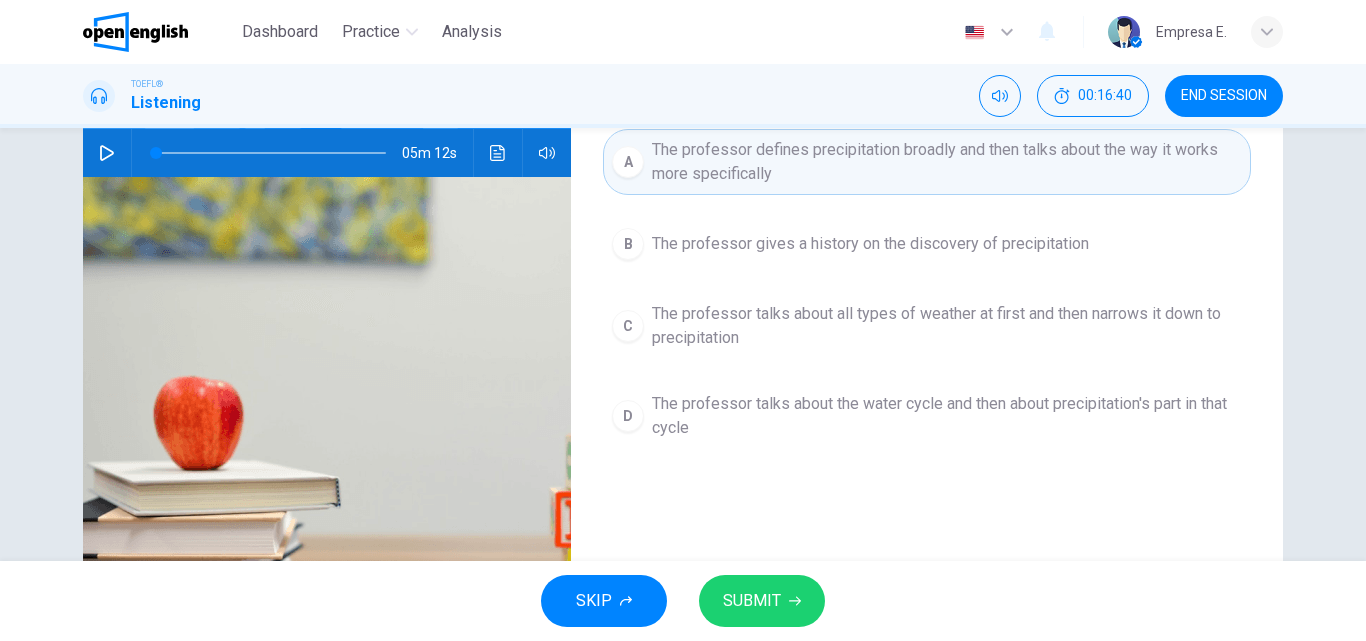 scroll, scrollTop: 200, scrollLeft: 0, axis: vertical 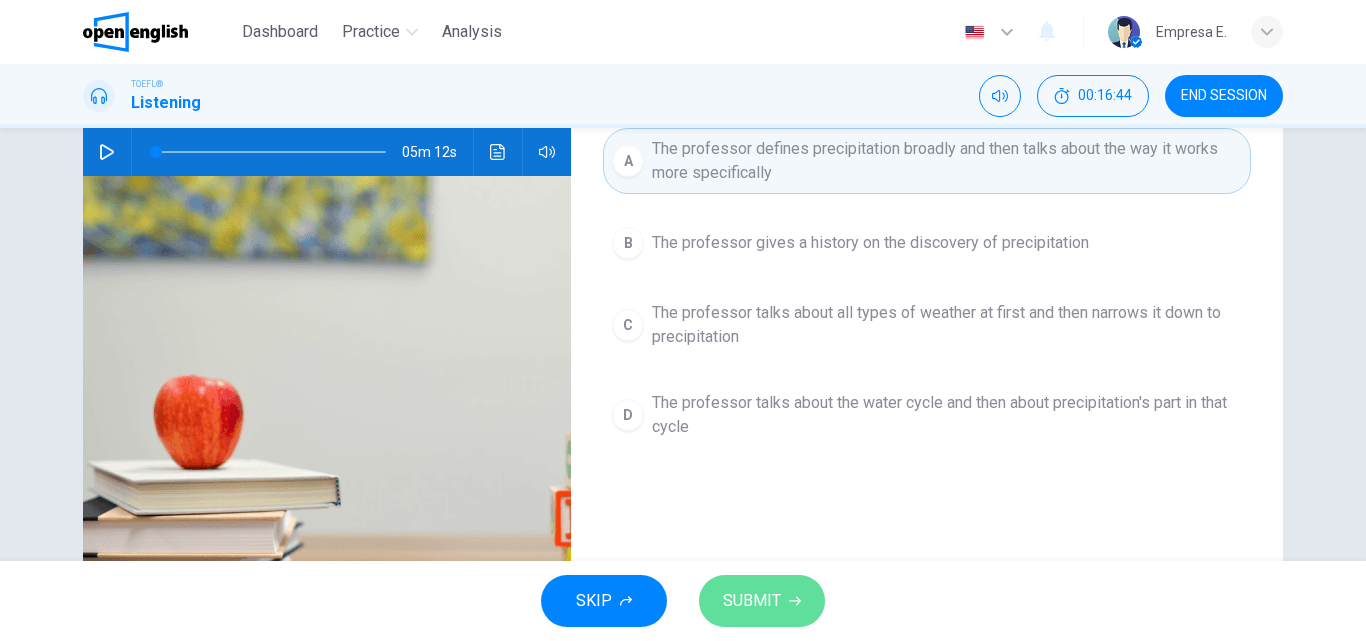 click on "SUBMIT" at bounding box center (752, 601) 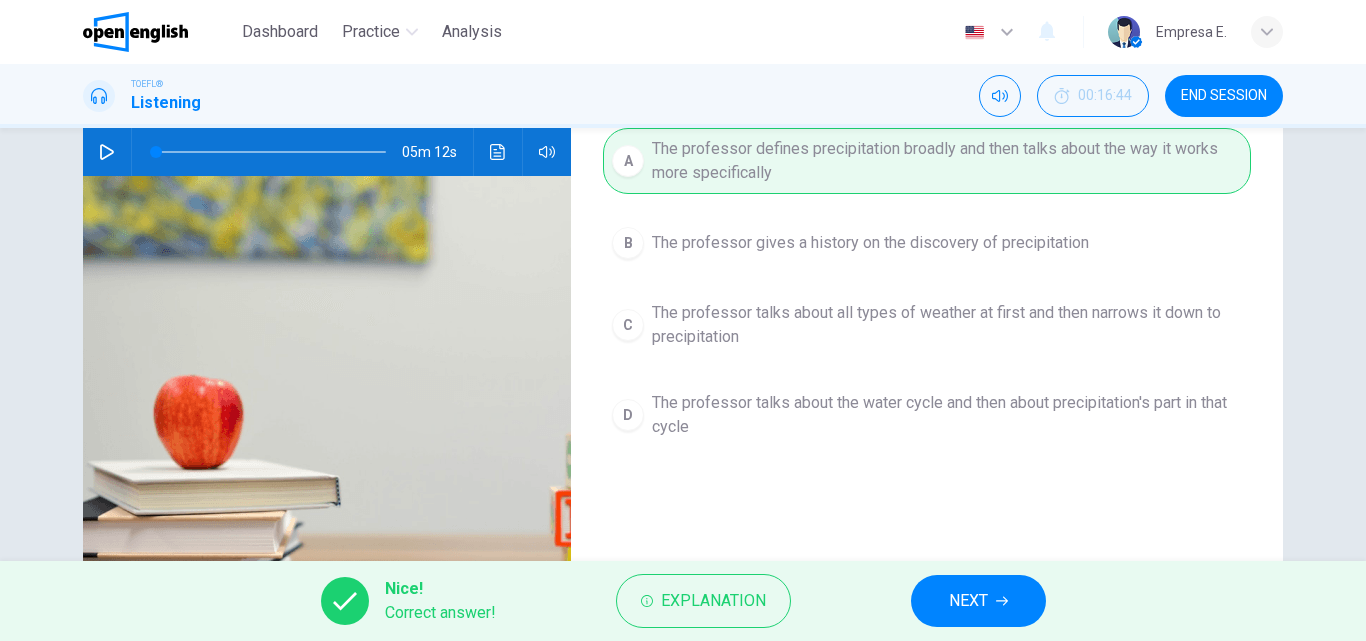 drag, startPoint x: 942, startPoint y: 595, endPoint x: 837, endPoint y: 494, distance: 145.69145 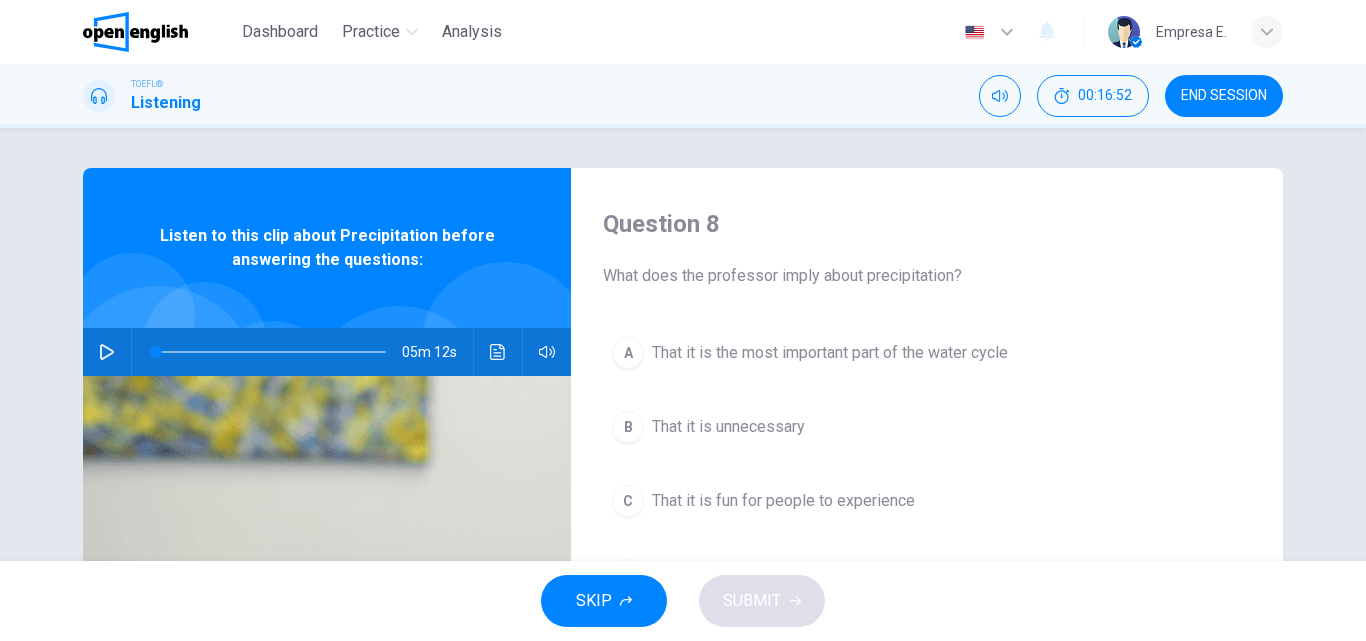 scroll, scrollTop: 100, scrollLeft: 0, axis: vertical 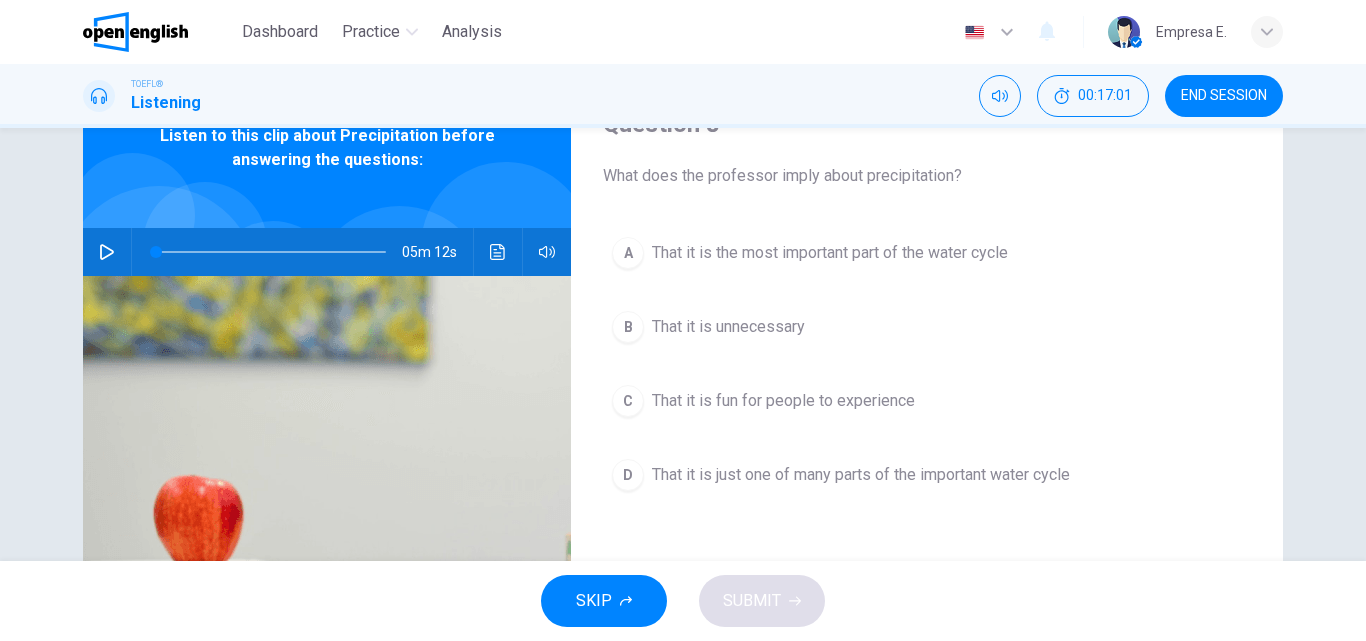 click on "That it is just one of many parts of the important water cycle" at bounding box center (861, 475) 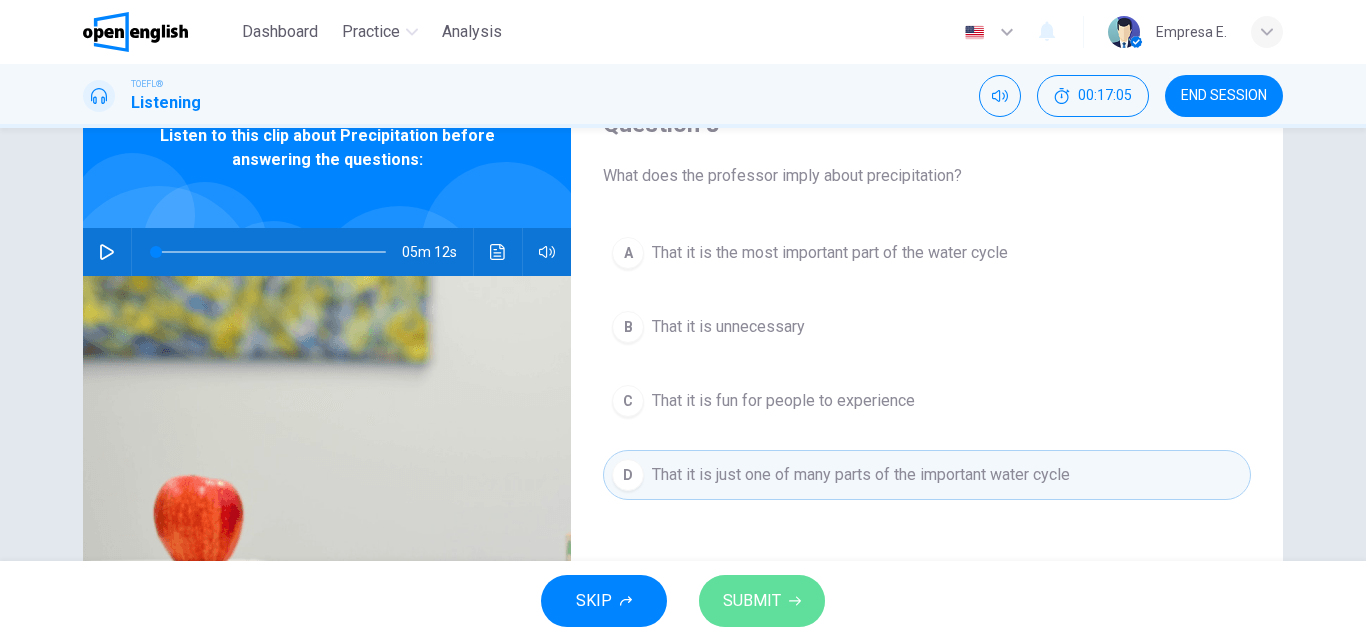 click on "SUBMIT" at bounding box center [762, 601] 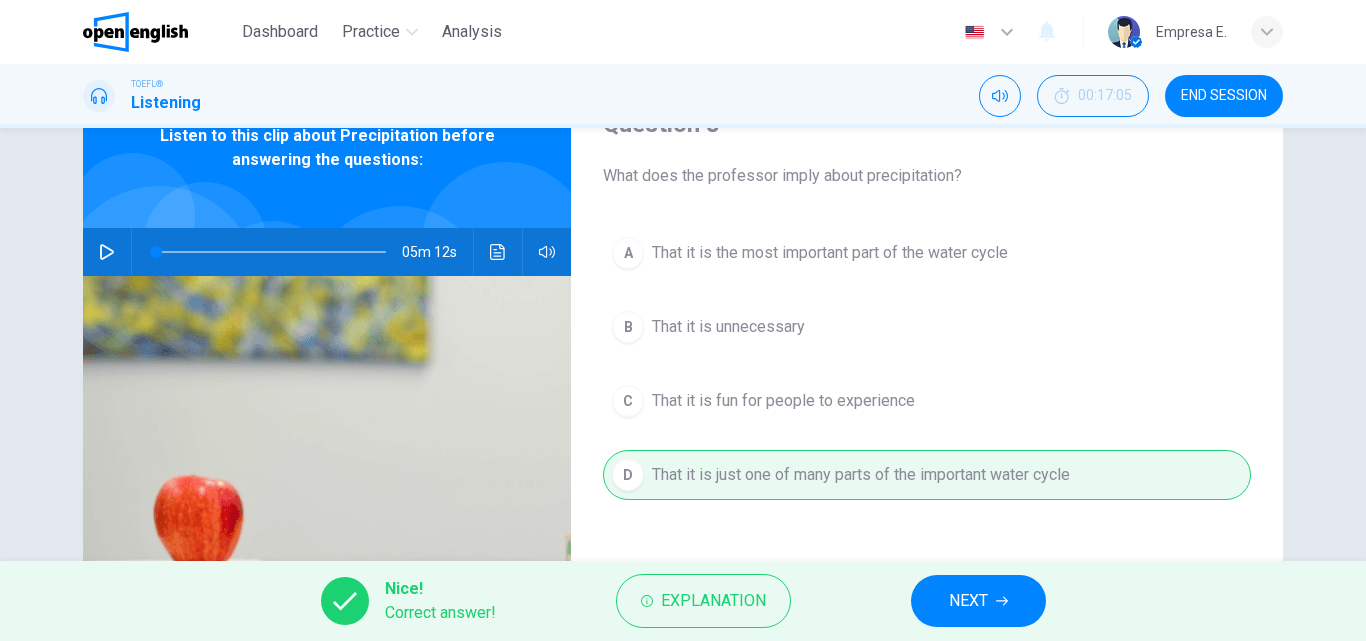 click on "NEXT" at bounding box center (978, 601) 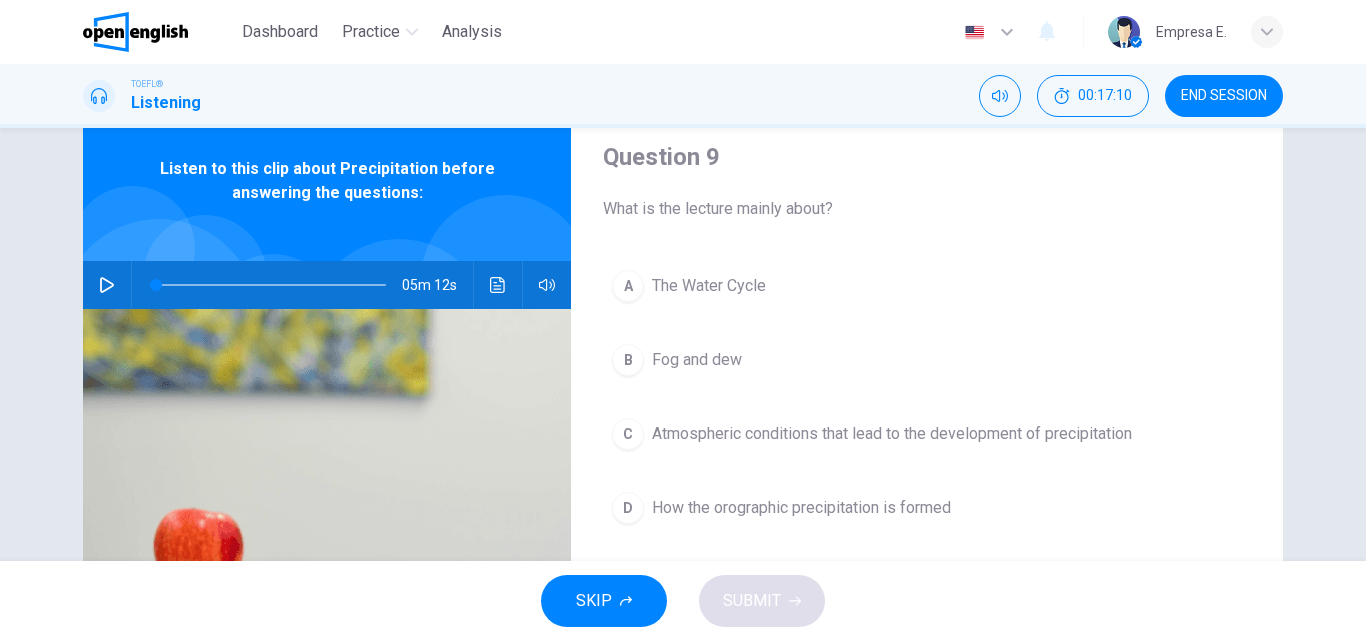 scroll, scrollTop: 100, scrollLeft: 0, axis: vertical 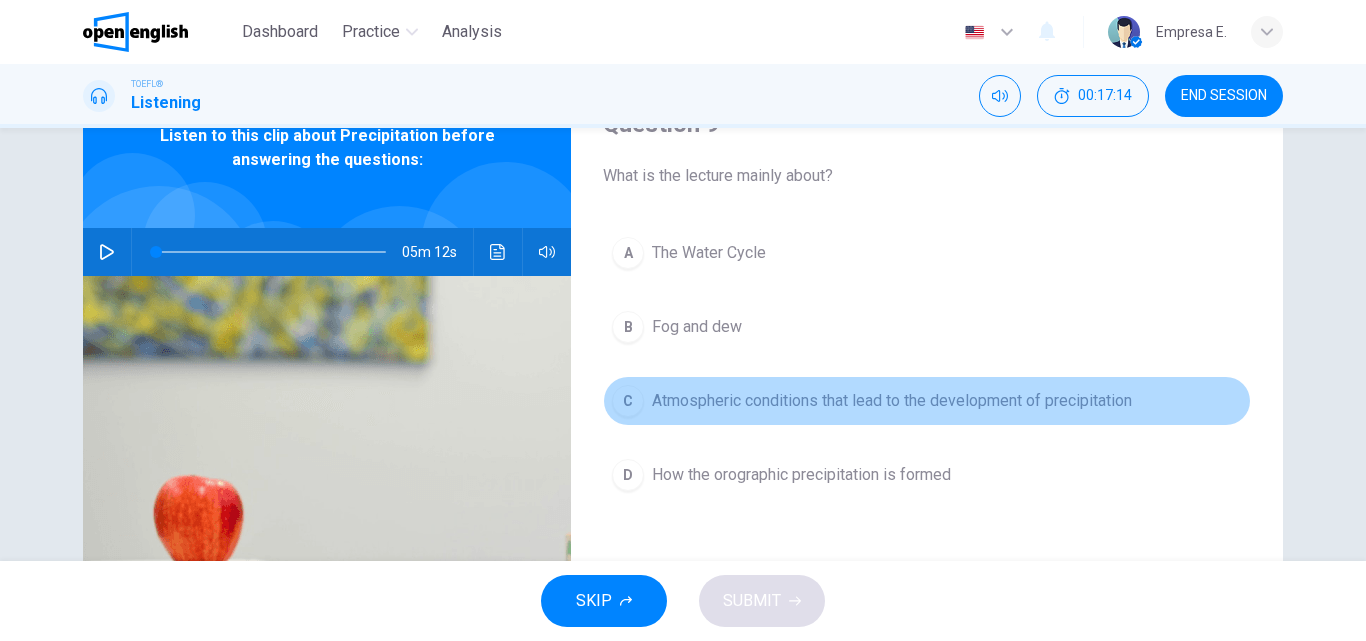click on "Atmospheric conditions that lead to the development of precipitation" at bounding box center (892, 401) 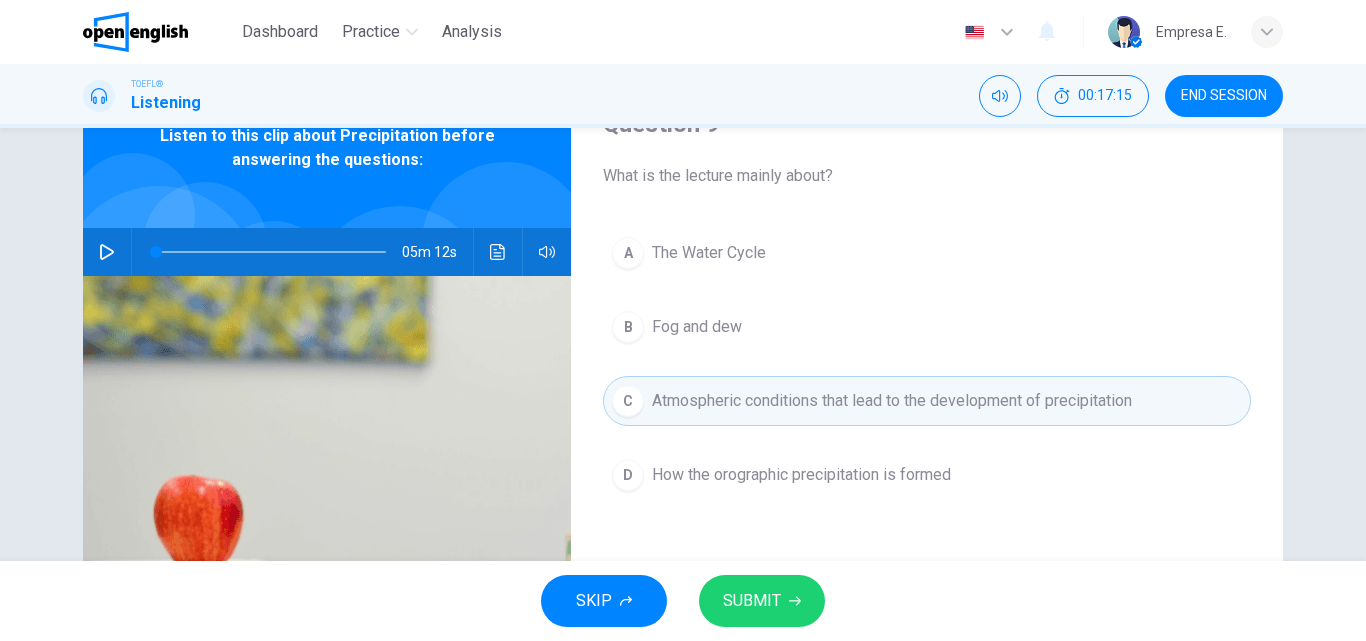 click on "SUBMIT" at bounding box center (752, 601) 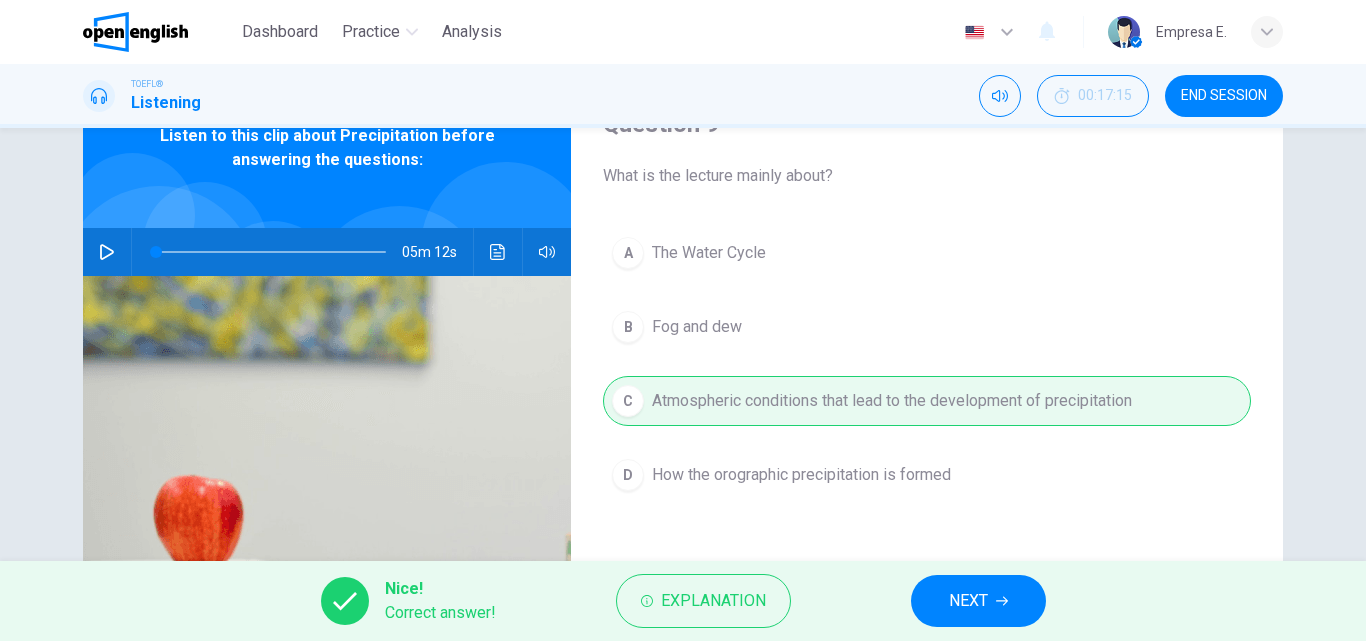 click on "NEXT" at bounding box center [978, 601] 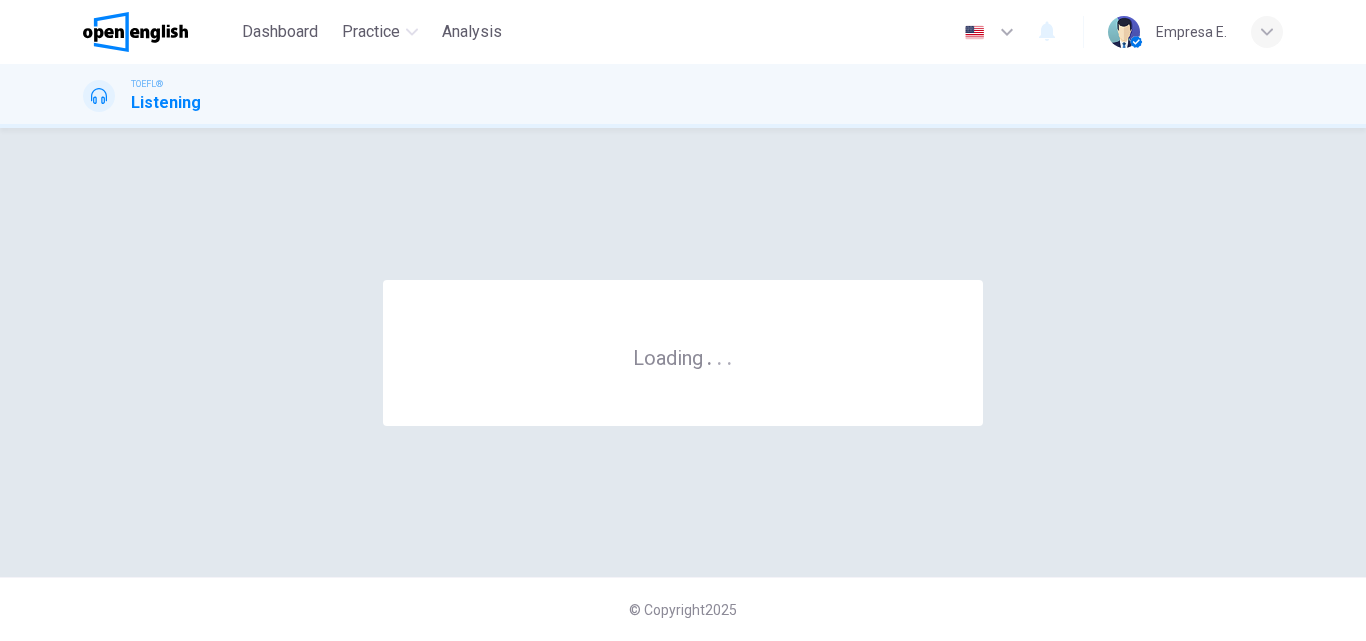 scroll, scrollTop: 0, scrollLeft: 0, axis: both 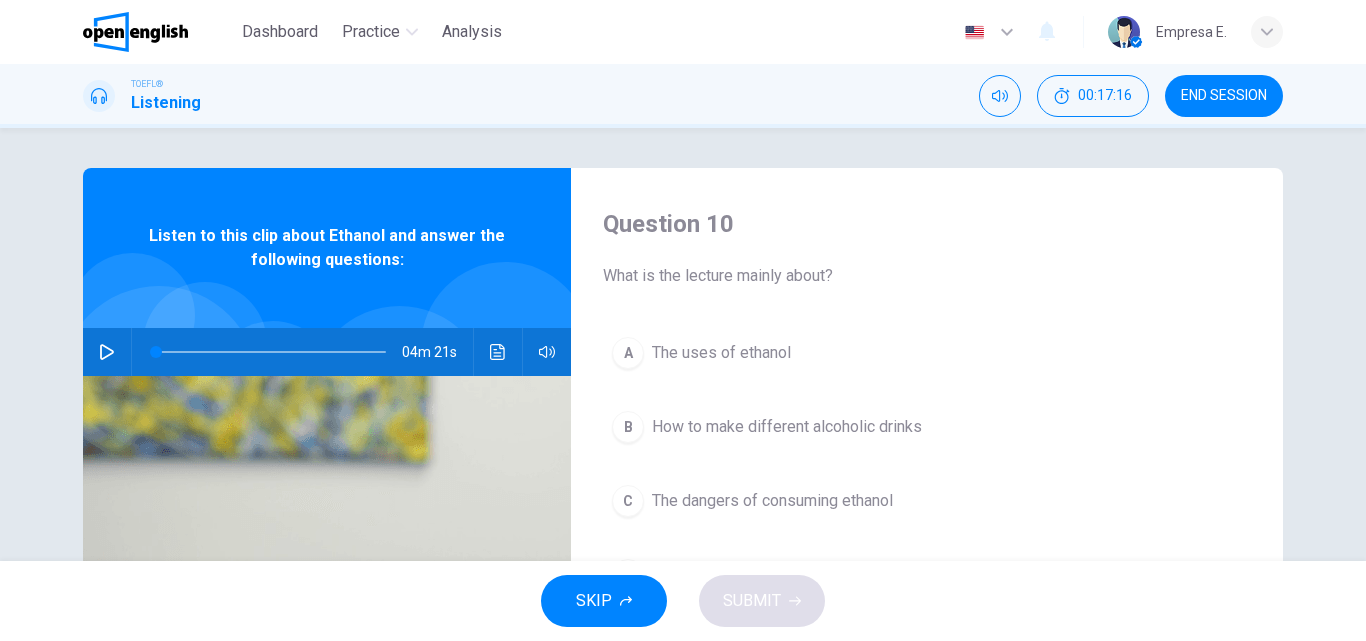 click on "END SESSION" at bounding box center (1224, 96) 